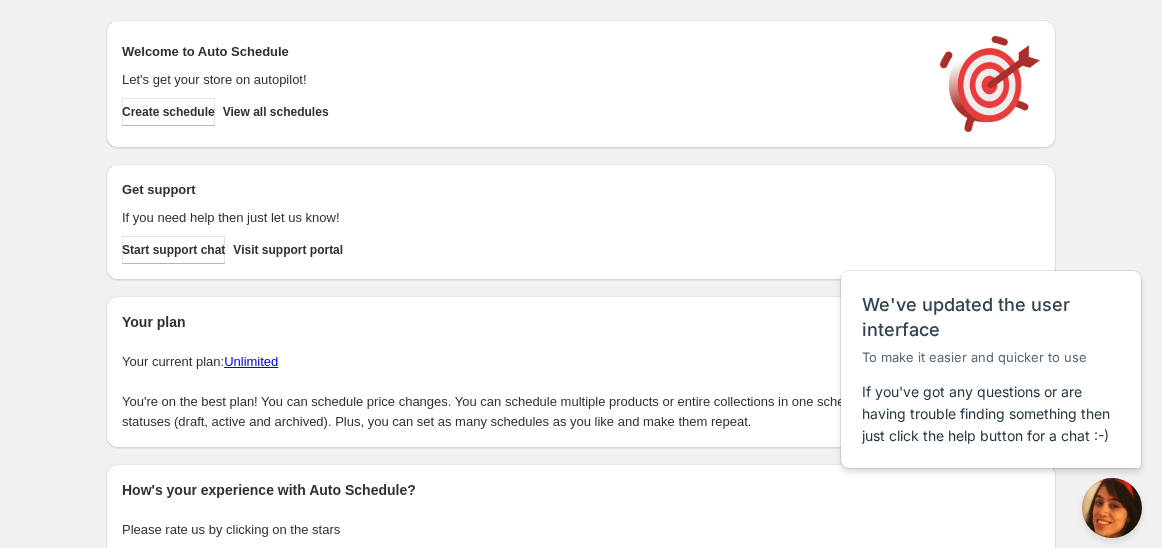 scroll, scrollTop: 0, scrollLeft: 0, axis: both 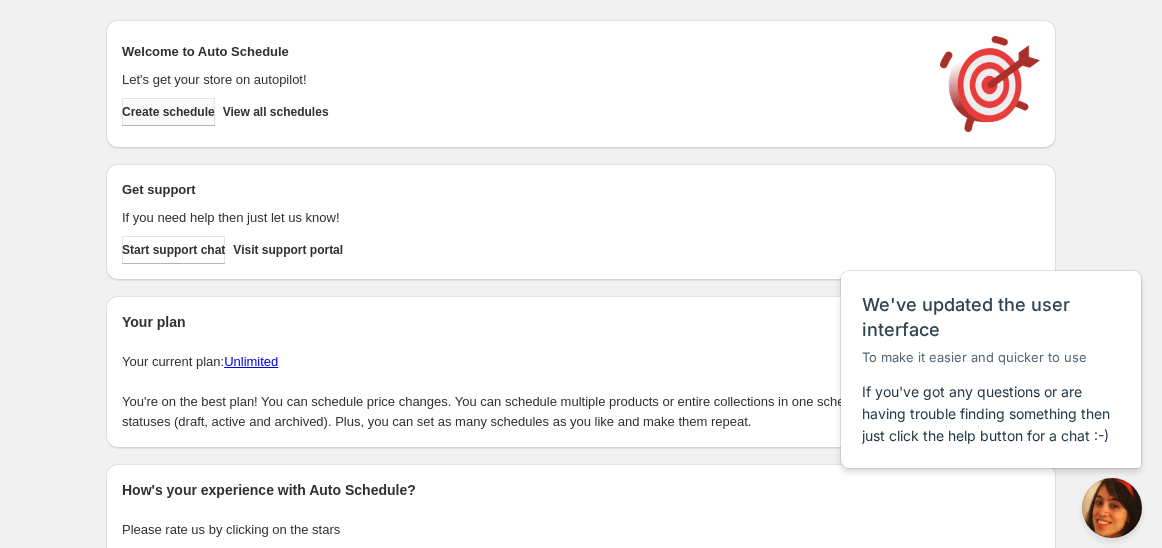click on "Create schedule" at bounding box center (168, 112) 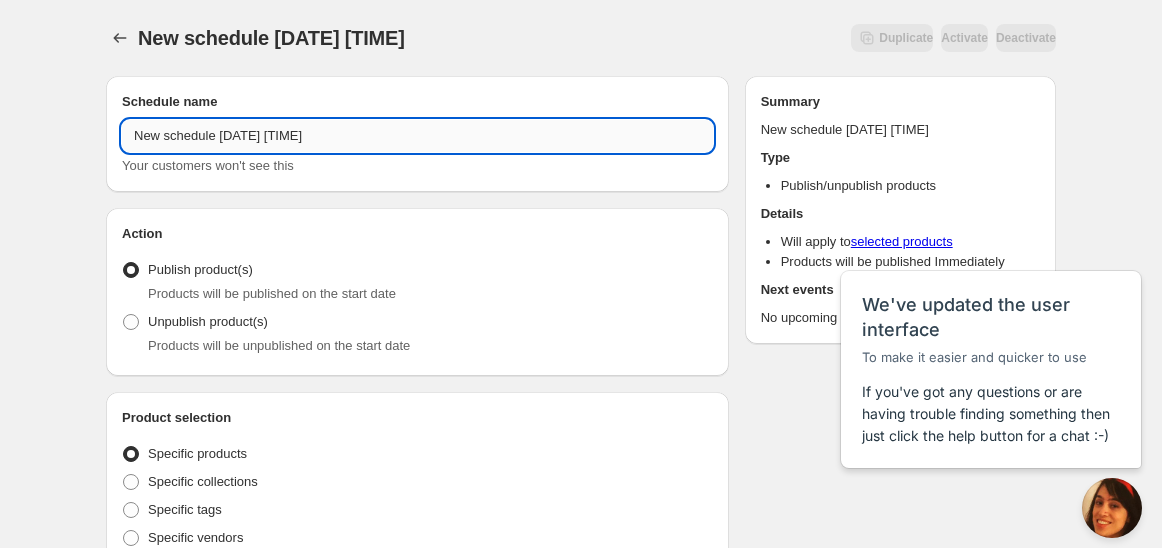 click on "New schedule [DATE] [TIME]" at bounding box center [417, 136] 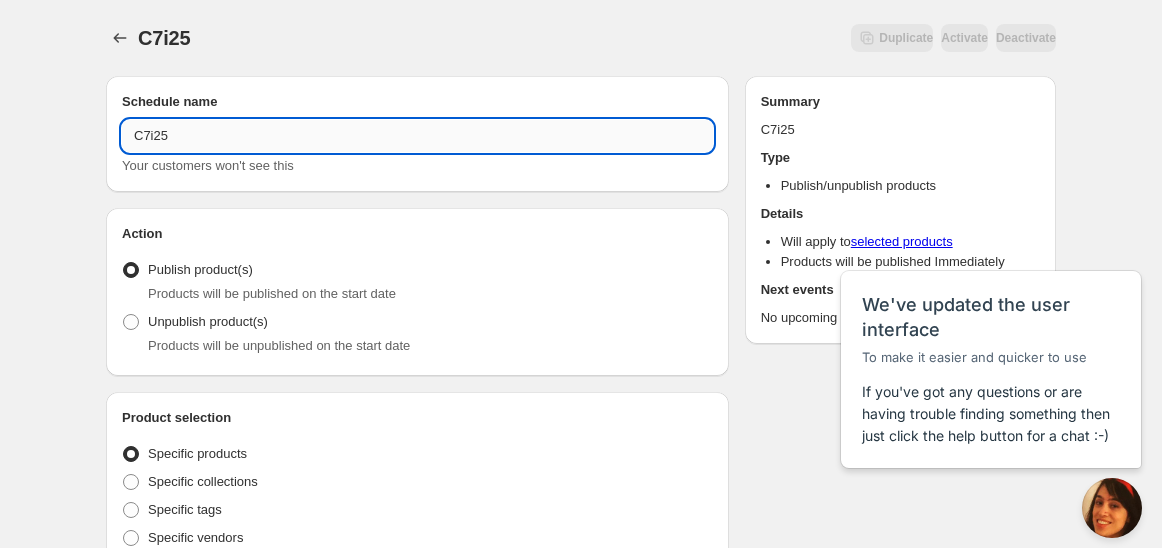 click on "C7i25" at bounding box center (417, 136) 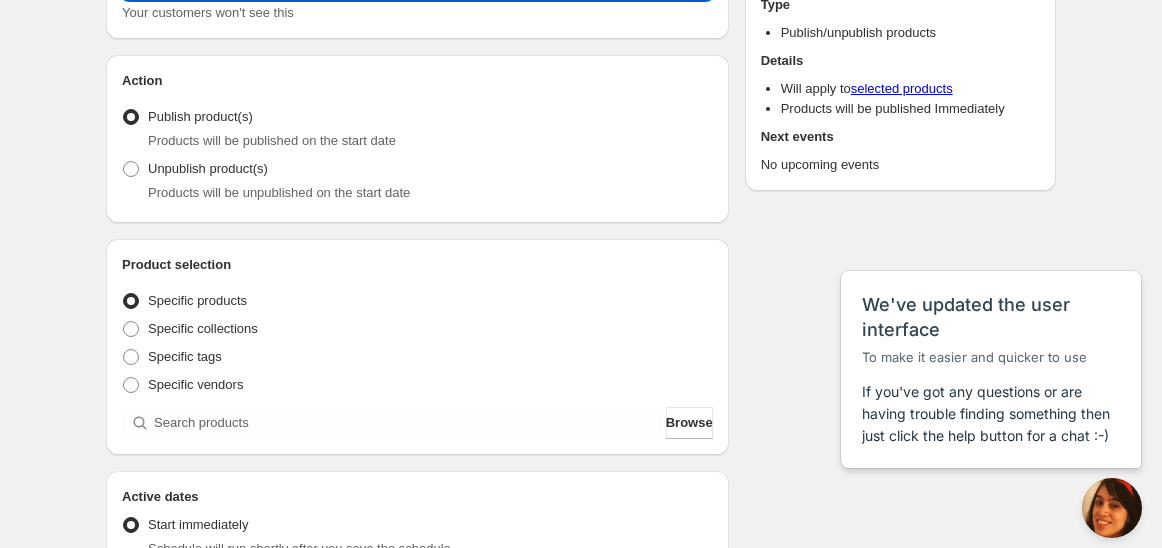 scroll, scrollTop: 222, scrollLeft: 0, axis: vertical 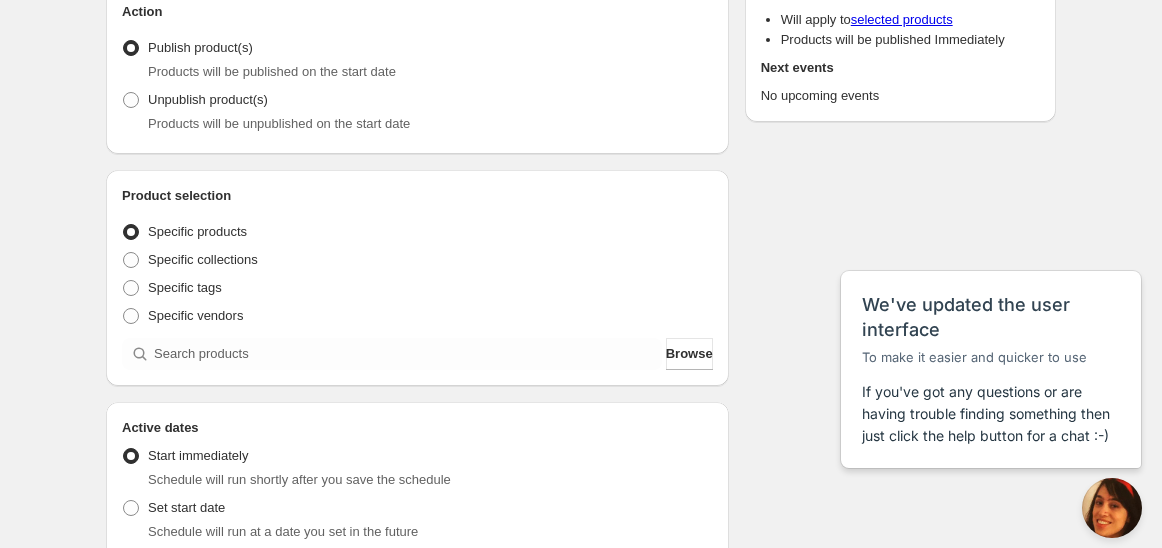 type on "Schedule for C7i25" 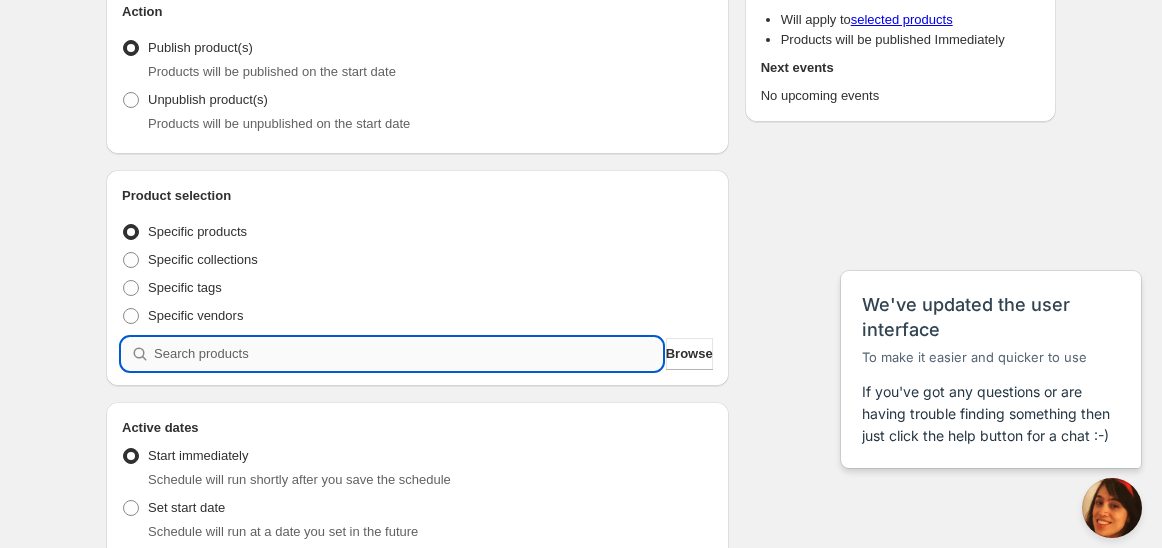click at bounding box center (408, 354) 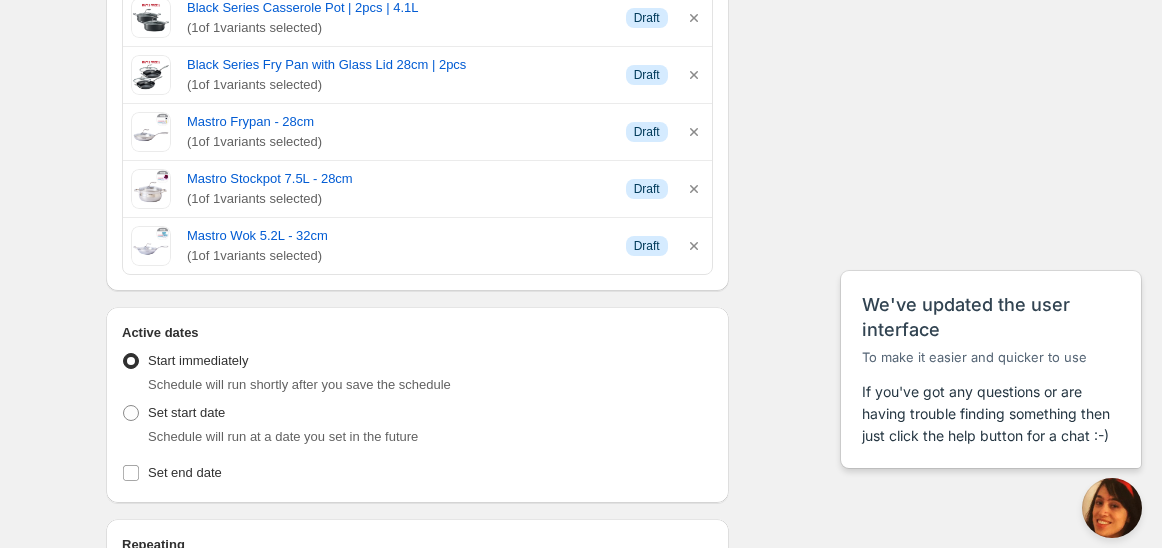 scroll, scrollTop: 888, scrollLeft: 0, axis: vertical 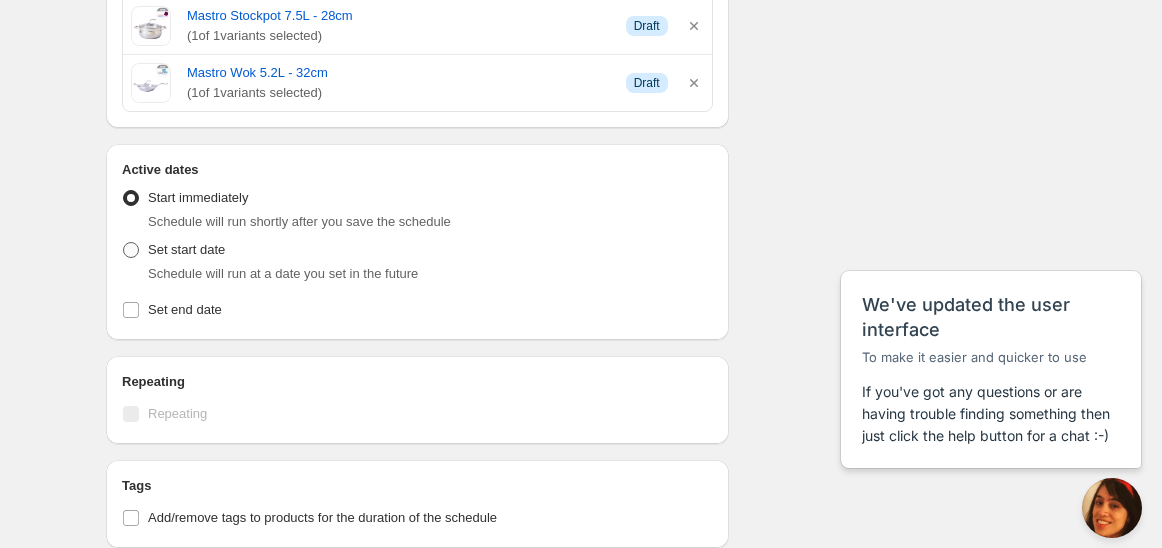 click on "Set start date" at bounding box center (186, 249) 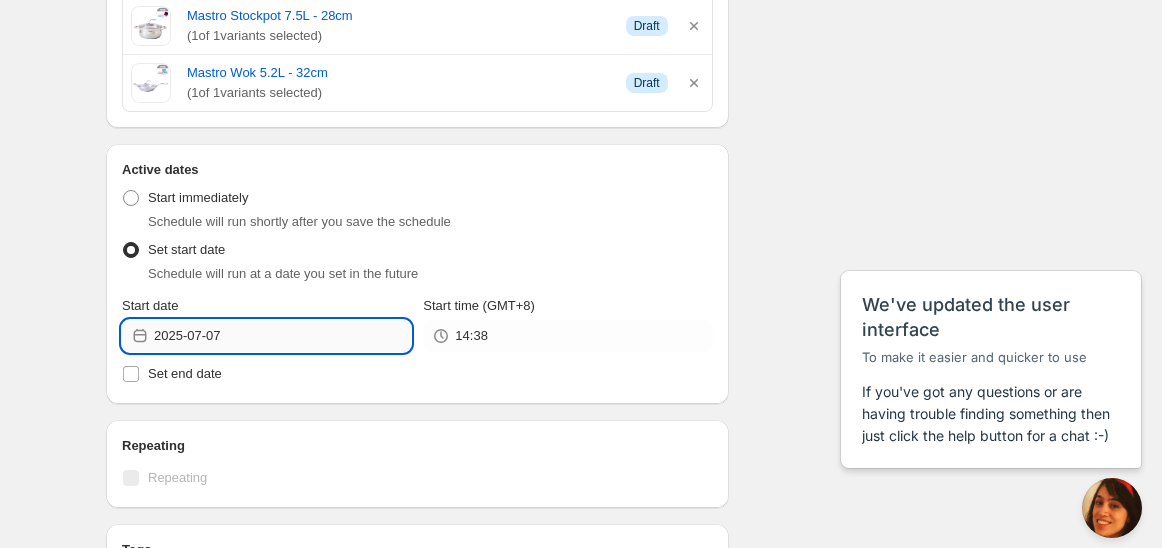 click on "2025-07-07" at bounding box center (282, 336) 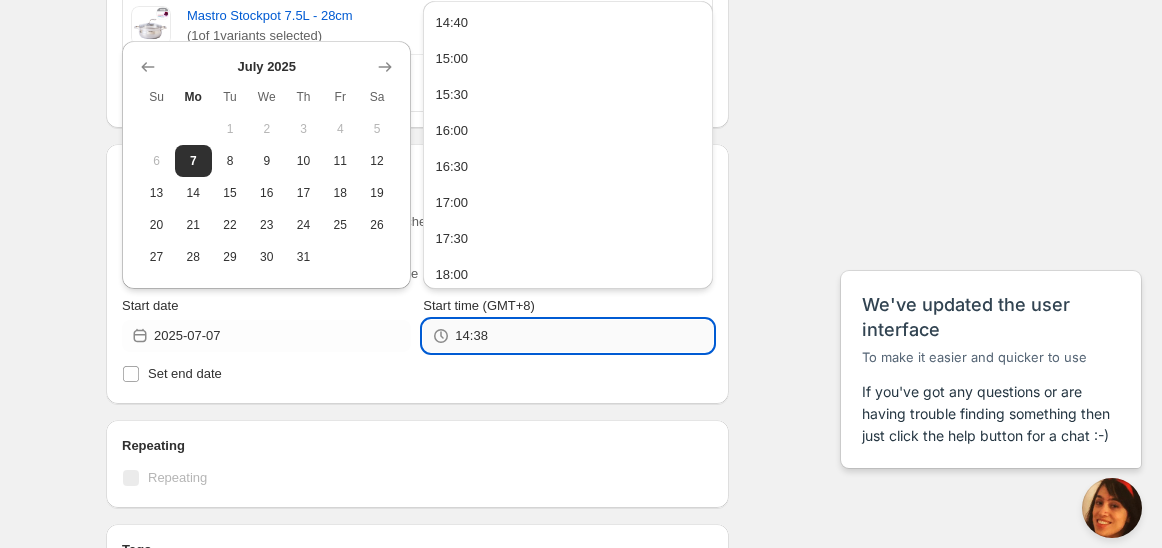 click on "14:38" at bounding box center [583, 336] 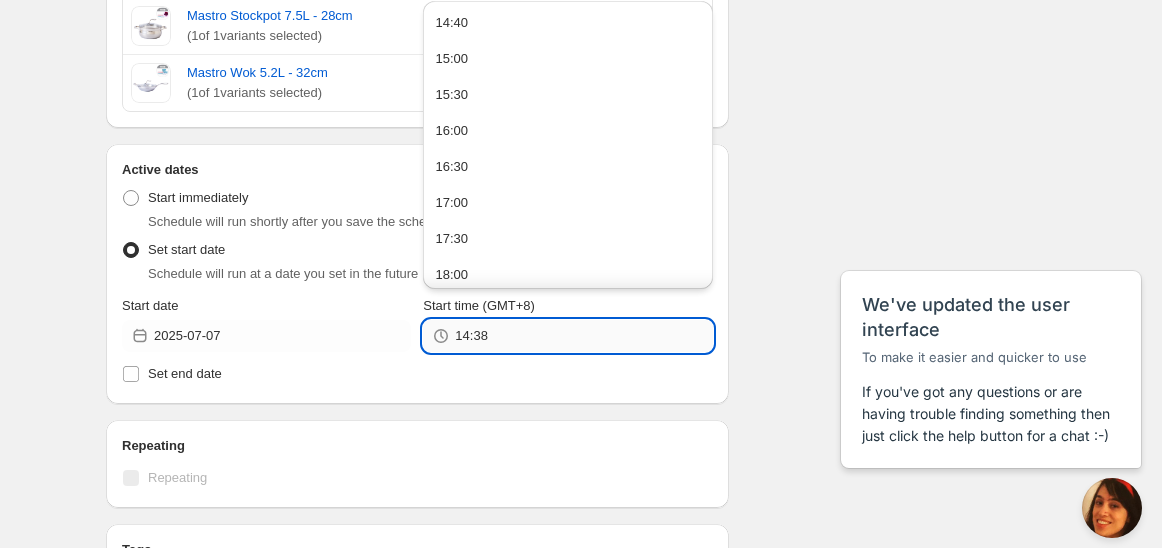 click on "14:38" at bounding box center [583, 336] 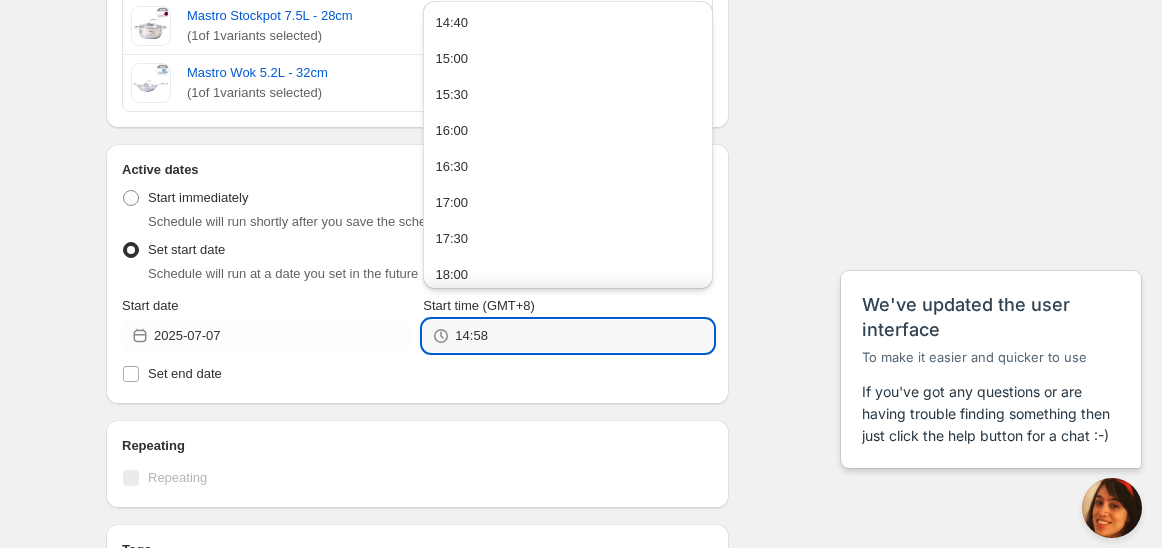 type on "14:58" 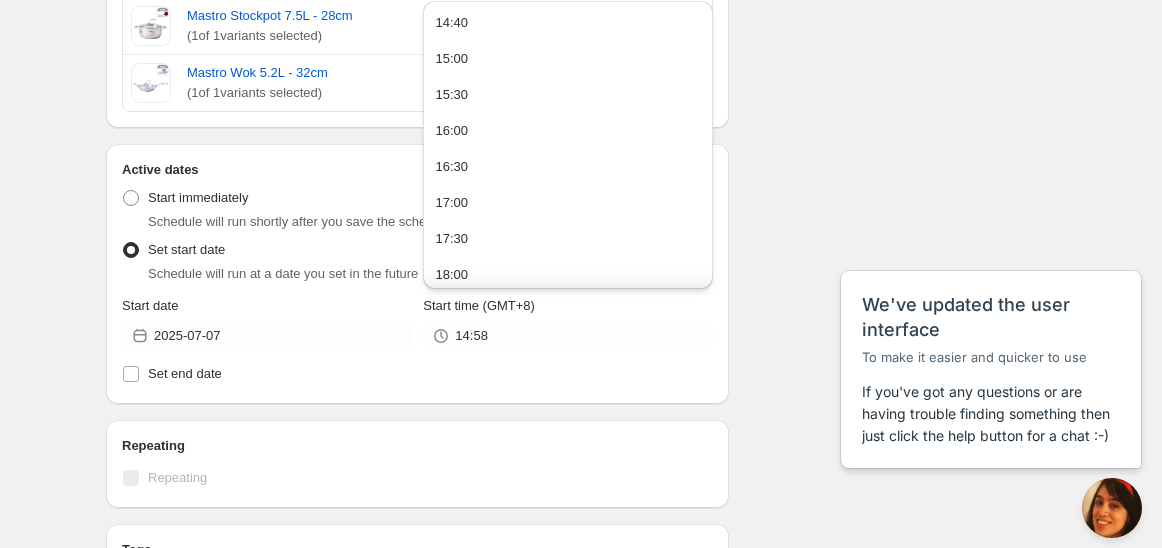 click on "Schedule name Schedule for C7i25 Your customers won't see this Action Action Publish product(s) Products will be published on the start date Unpublish product(s) Products will be unpublished on the start date Product selection Entity type Specific products Specific collections Specific tags Specific vendors Browse Best CS Collection ( 1 of 1 variants selected) Info Draft Black Series Casserole Pot 5.8L | 2pcs ( 1 of 1 variants selected) Info Draft Black Series Casserole Pot | 2pcs | 4.1L ( 1 of 1 variants selected) Info Draft Black Series Fry Pan with Glass Lid 28cm | 2pcs ( 1 of 1 variants selected) Info Draft Mastro Frypan - 28cm ( 1 of 1 variants selected) Info Draft Mastro Stockpot 7.5L - 28cm ( 1 of 1 variants selected) Info Draft Mastro Wok 5.2L - 32cm ( 1 of 1 variants selected) Info Draft Active dates Active Date Type Start immediately Schedule will run shortly after you save the schedule Set start date Schedule will run at a date you set in the future Start date [DATE]" at bounding box center [573, 120] 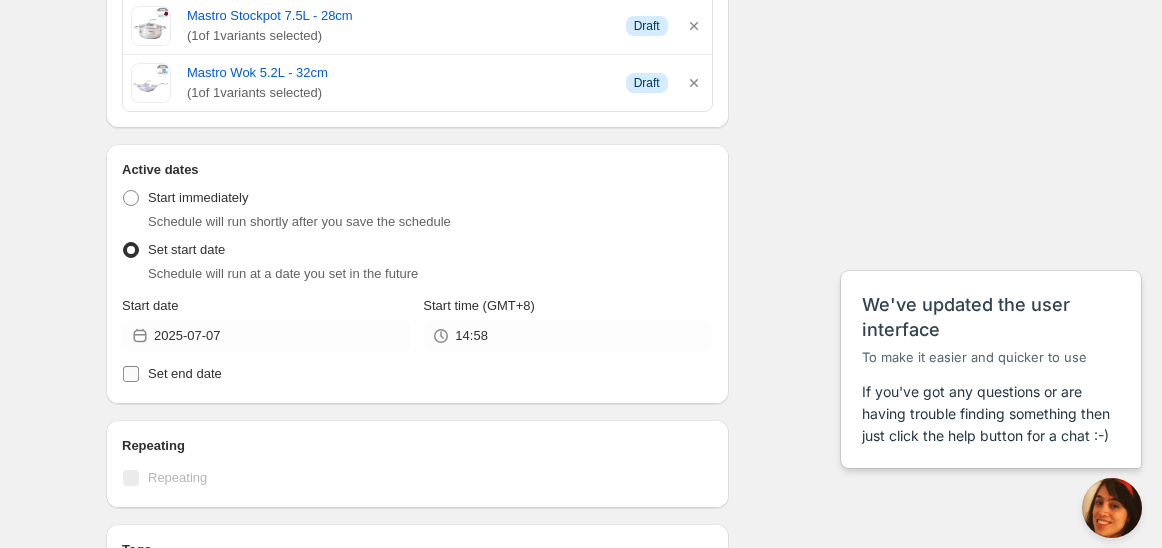 click on "Set end date" at bounding box center [417, 374] 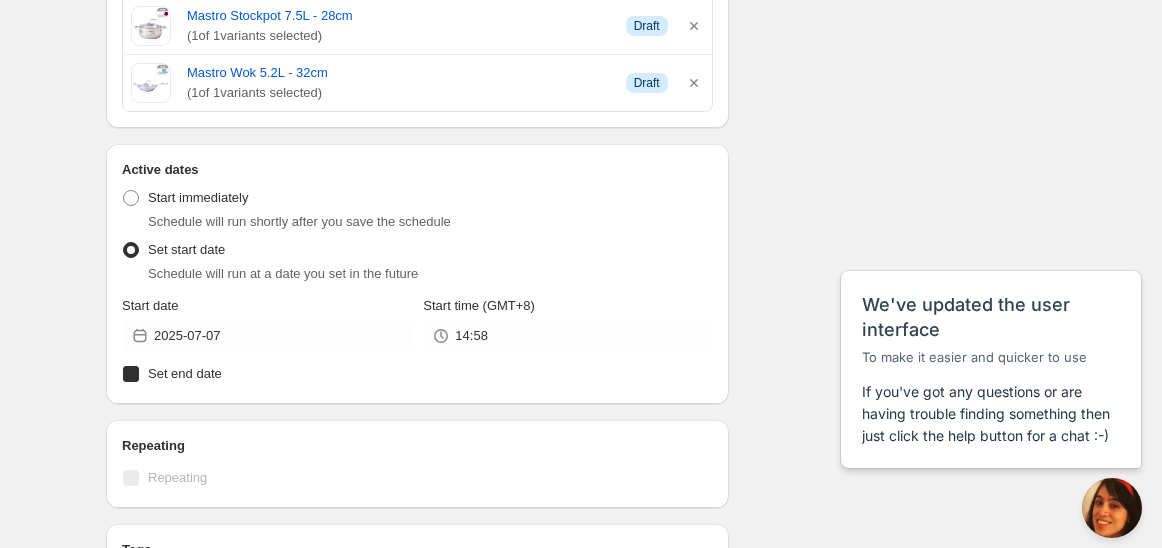 checkbox on "true" 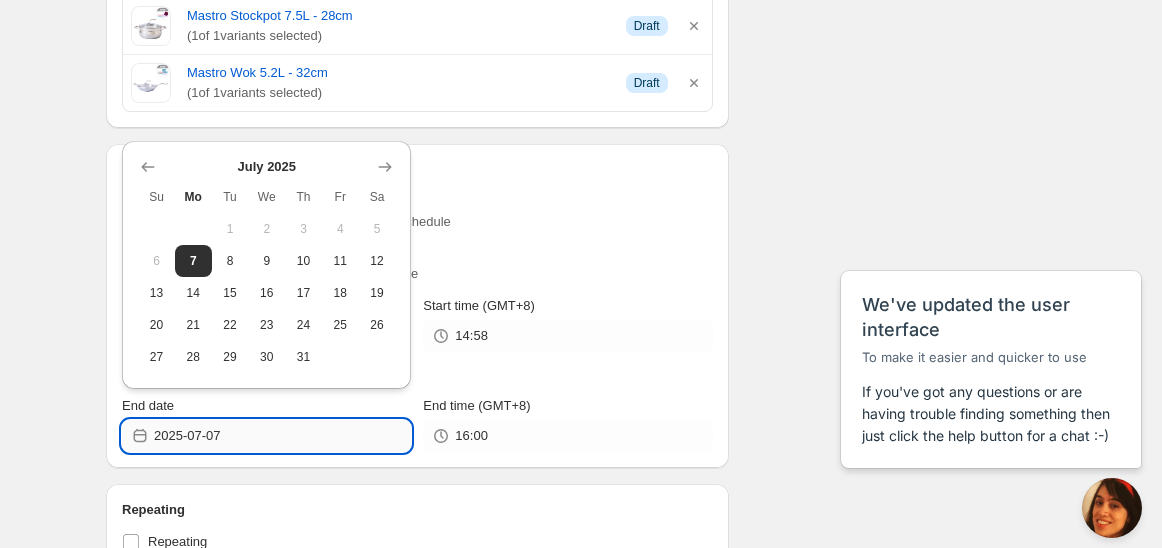click on "2025-07-07" at bounding box center [282, 436] 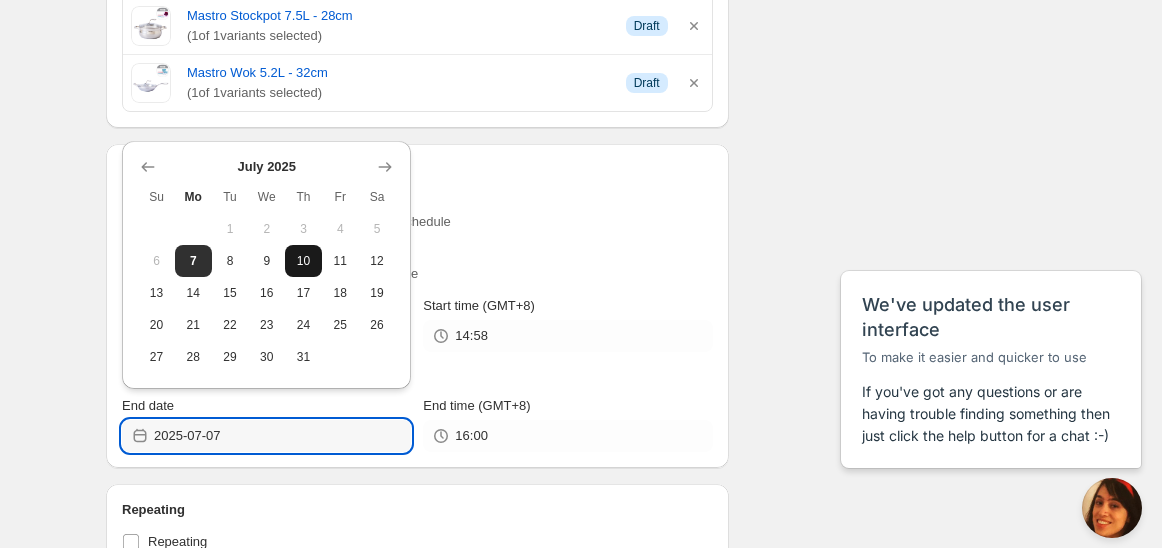 click on "10" at bounding box center (303, 261) 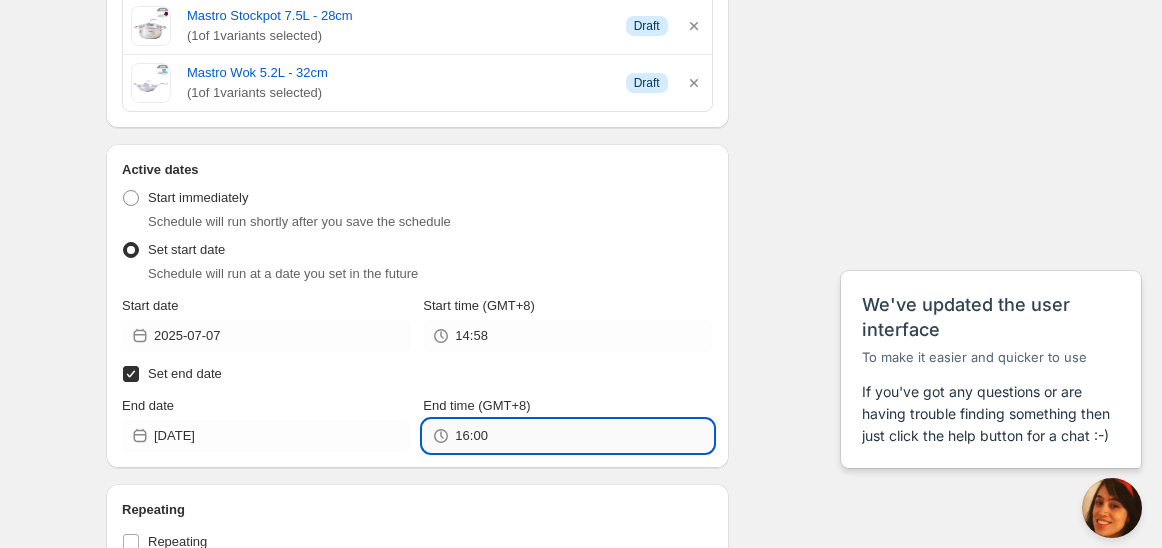 click on "16:00" at bounding box center [583, 436] 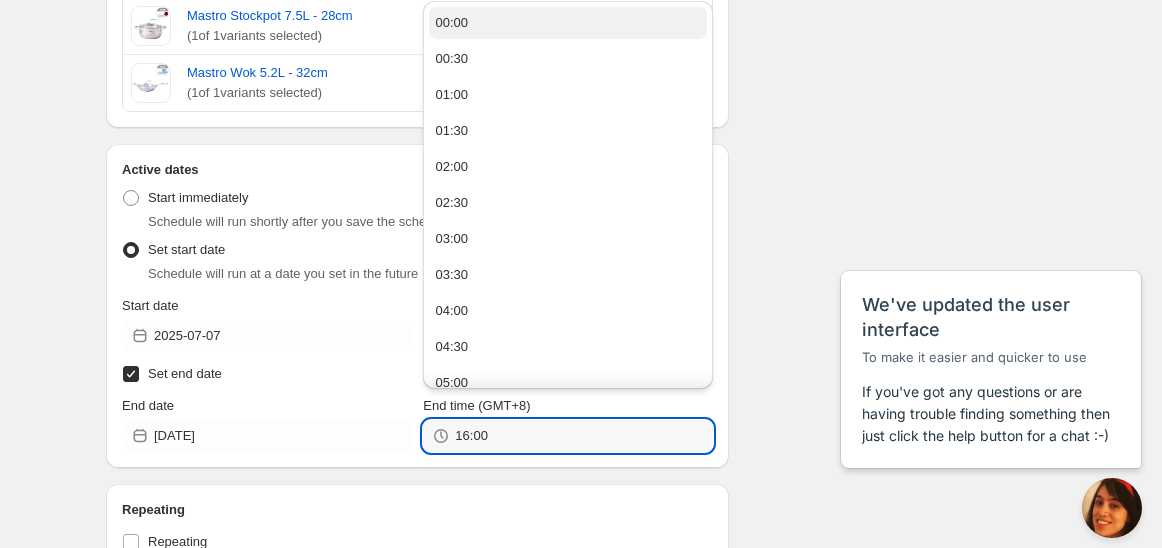 click on "00:00" at bounding box center (567, 23) 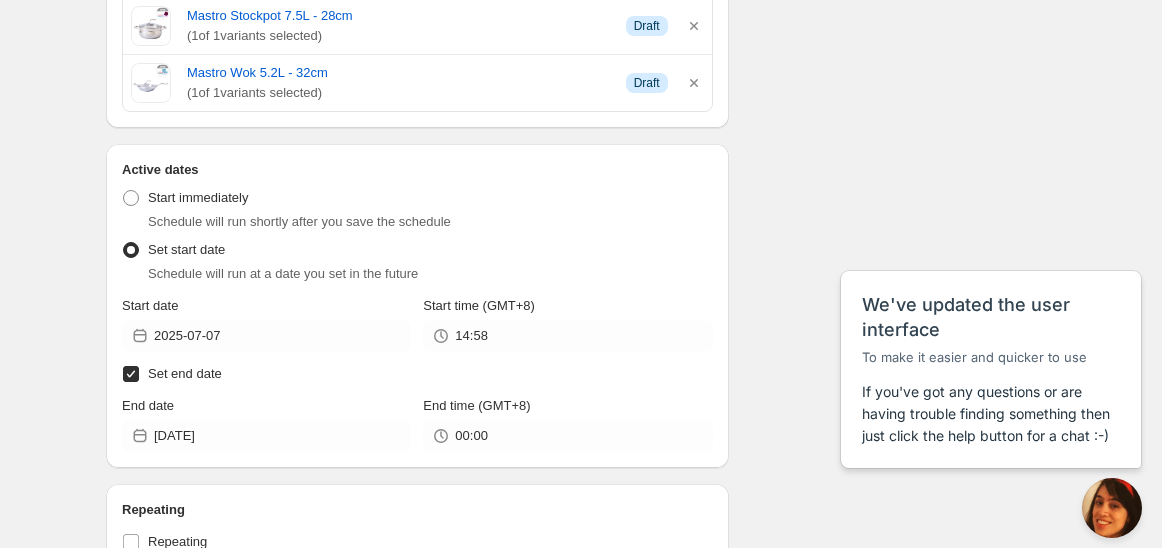 click on "Schedule name Schedule for C7i25 Your customers won't see this Action Action Publish product(s) Products will be published on the start date Unpublish product(s) Products will be unpublished on the start date Product selection Entity type Specific products Specific collections Specific tags Specific vendors Browse Best CS Collection ( 1 of 1 variants selected) Info Draft Black Series Casserole Pot 5.8L | 2pcs ( 1 of 1 variants selected) Info Draft Black Series Casserole Pot | 2pcs | 4.1L ( 1 of 1 variants selected) Info Draft Black Series Fry Pan with Glass Lid 28cm | 2pcs ( 1 of 1 variants selected) Info Draft Mastro Frypan - 28cm ( 1 of 1 variants selected) Info Draft Mastro Stockpot 7.5L - 28cm ( 1 of 1 variants selected) Info Draft Mastro Wok 5.2L - 32cm ( 1 of 1 variants selected) Info Draft Active dates Active Date Type Start immediately Schedule will run shortly after you save the schedule Set start date Schedule will run at a date you set in the future Start date [DATE]" at bounding box center (573, 200) 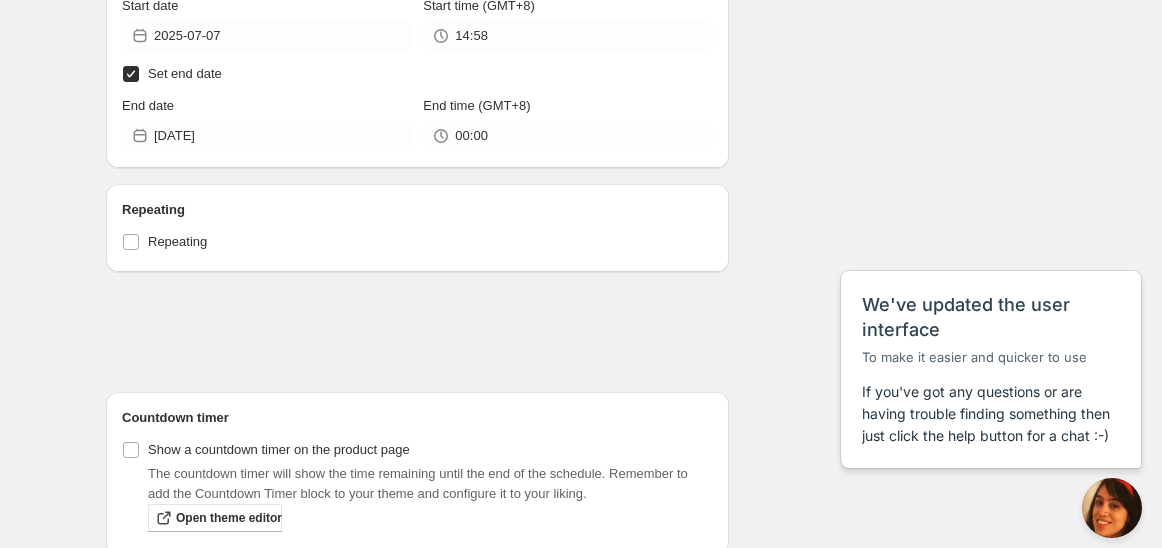 scroll, scrollTop: 1222, scrollLeft: 0, axis: vertical 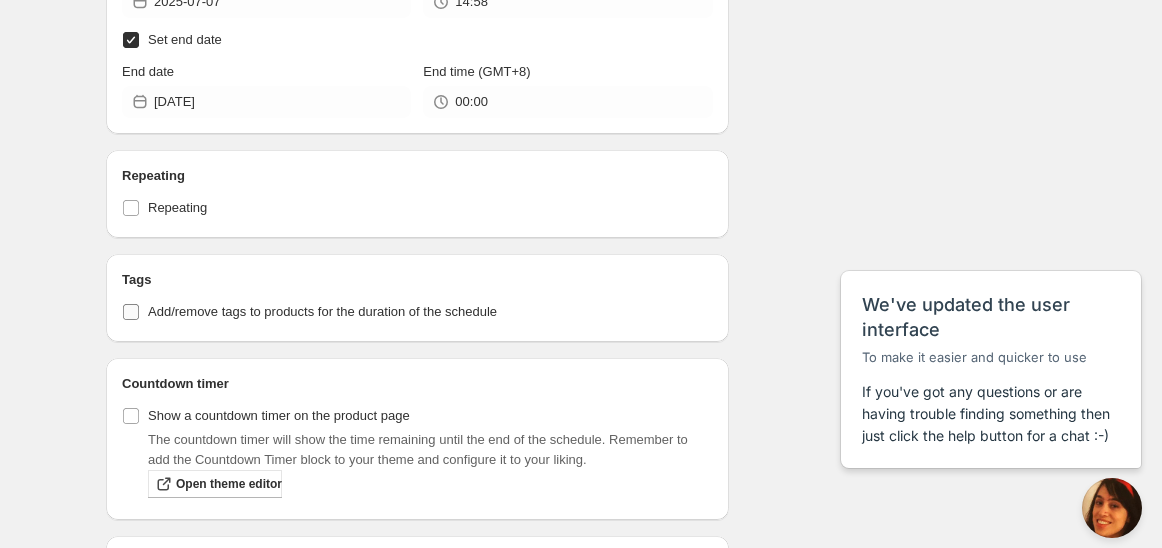 click on "Add/remove tags to products for the duration of the schedule" at bounding box center (417, 312) 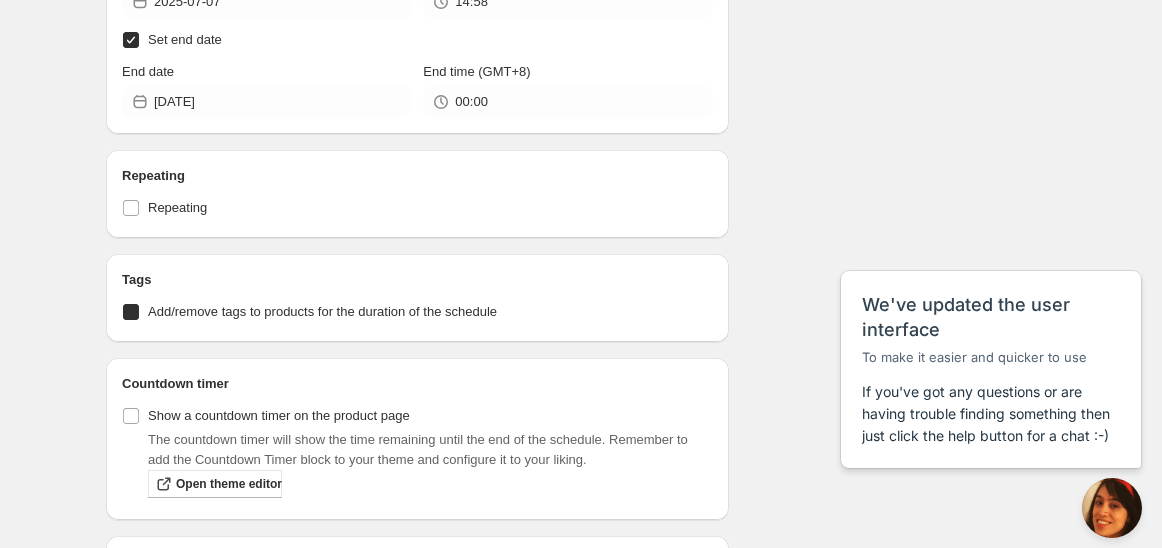 checkbox on "true" 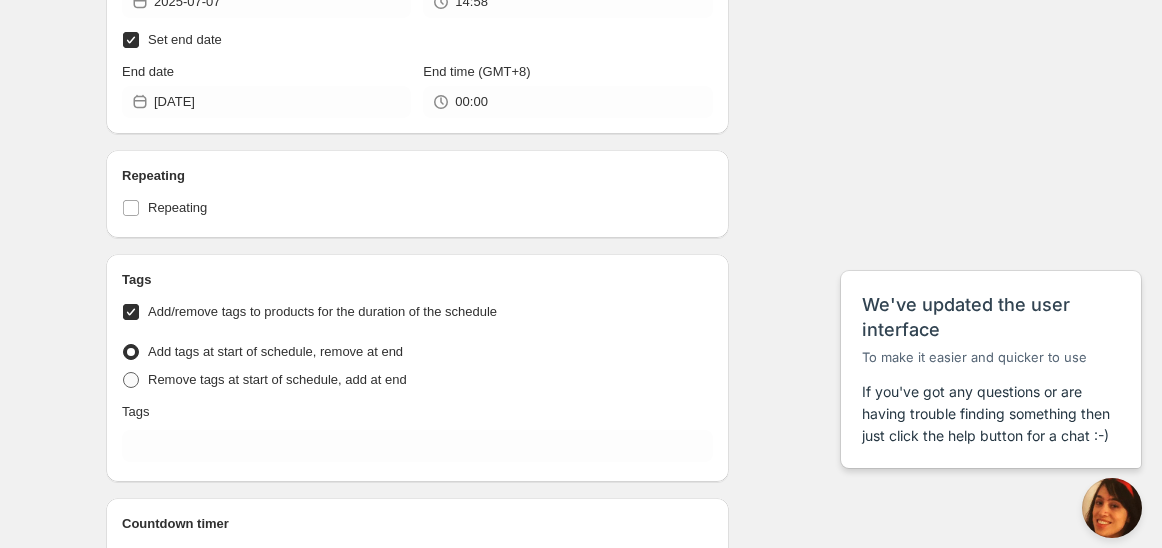 click on "Remove tags at start of schedule, add at end" at bounding box center [277, 379] 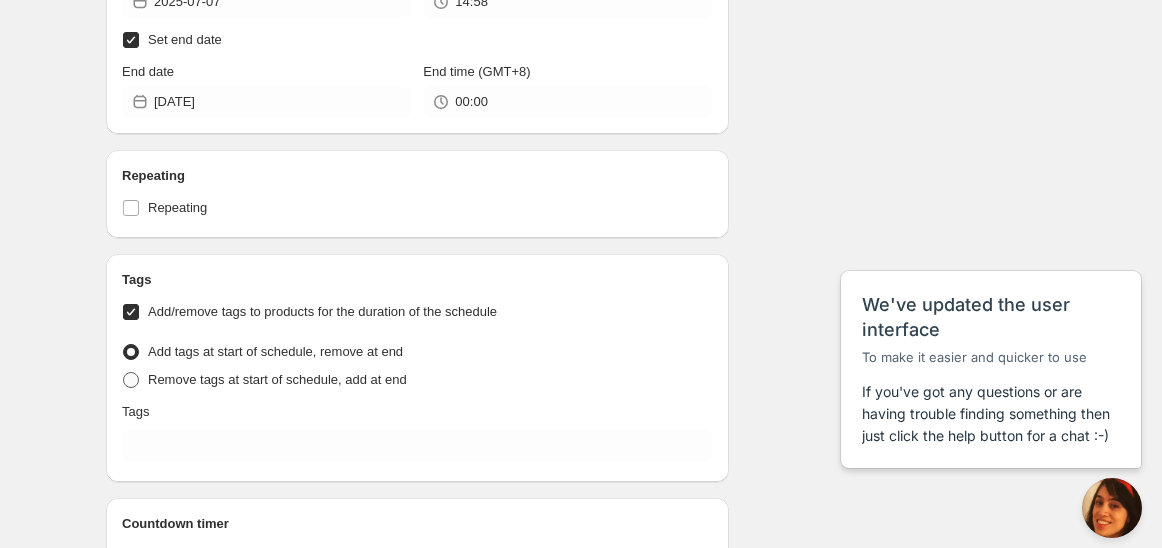 radio on "true" 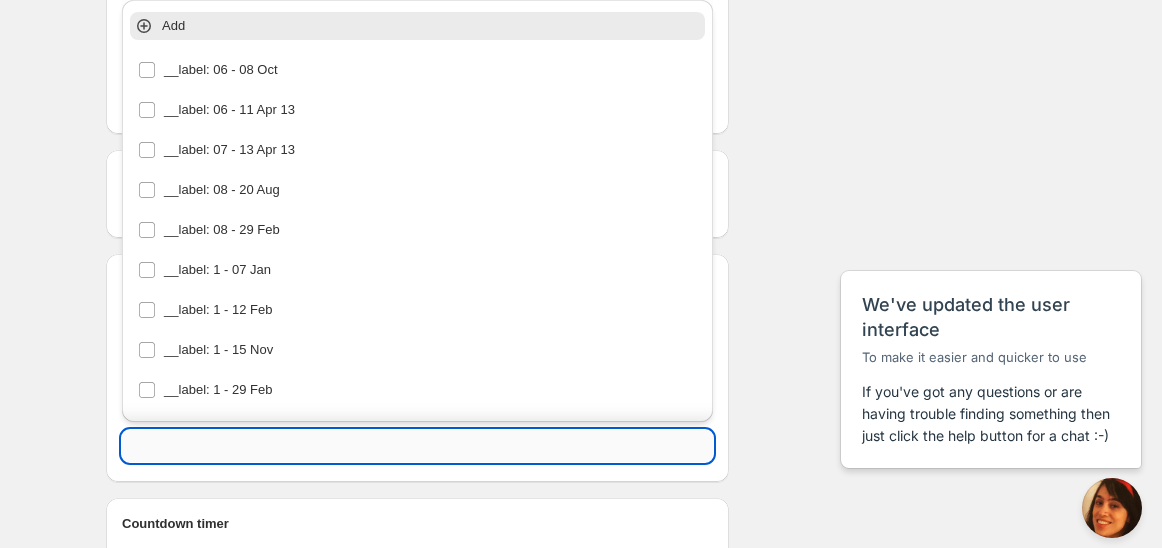click at bounding box center [417, 446] 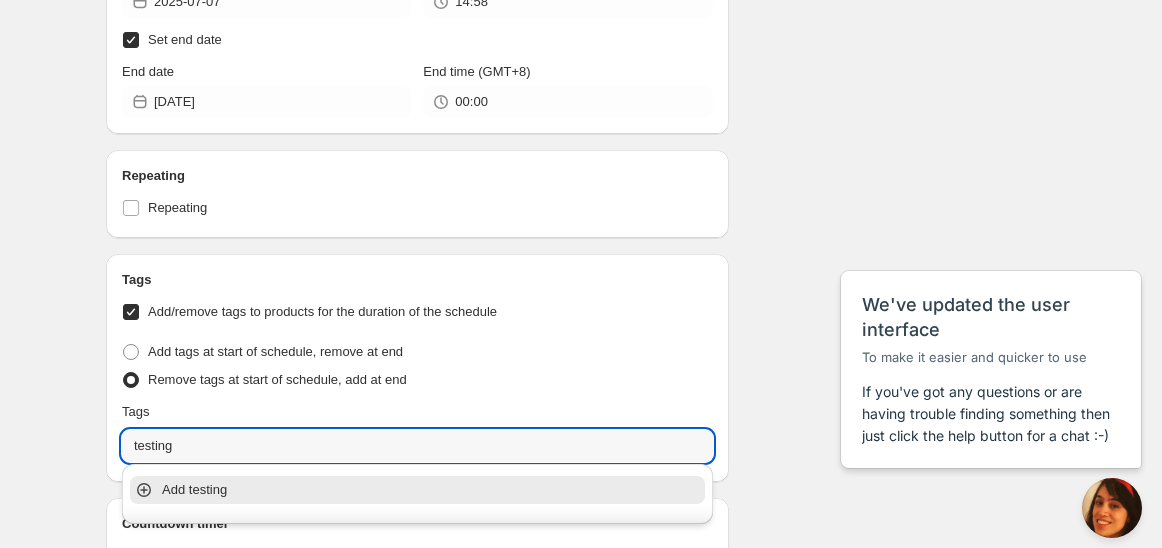 click on "Add testing" at bounding box center [431, 490] 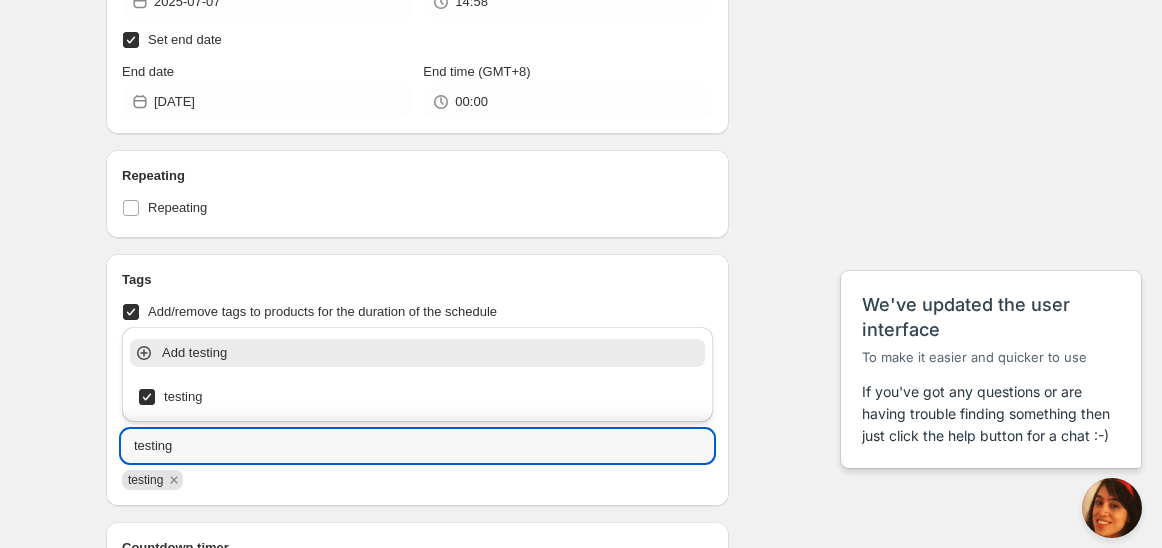 type on "testing" 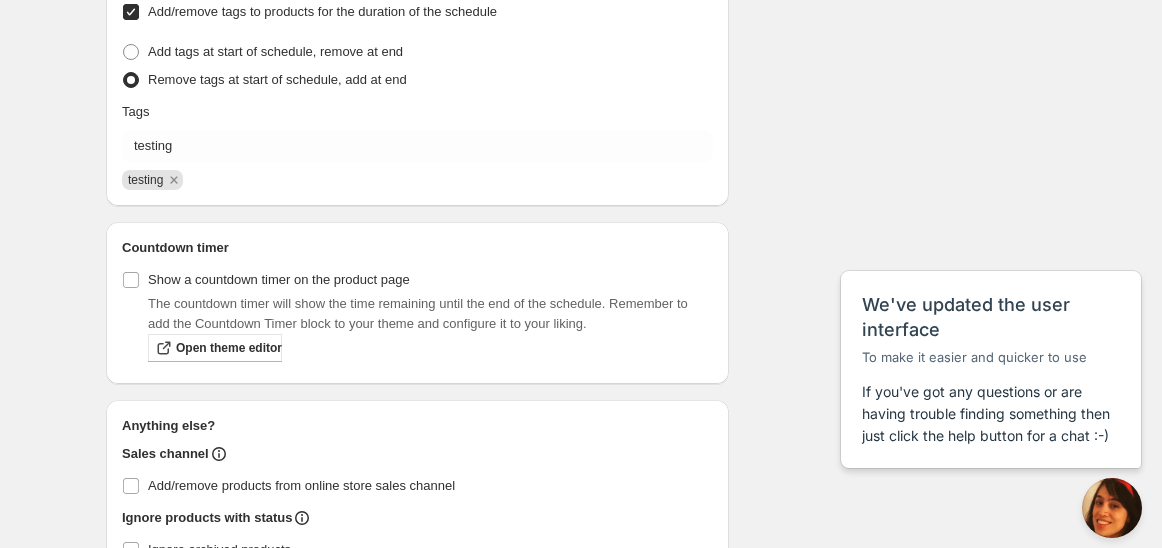 scroll, scrollTop: 1555, scrollLeft: 0, axis: vertical 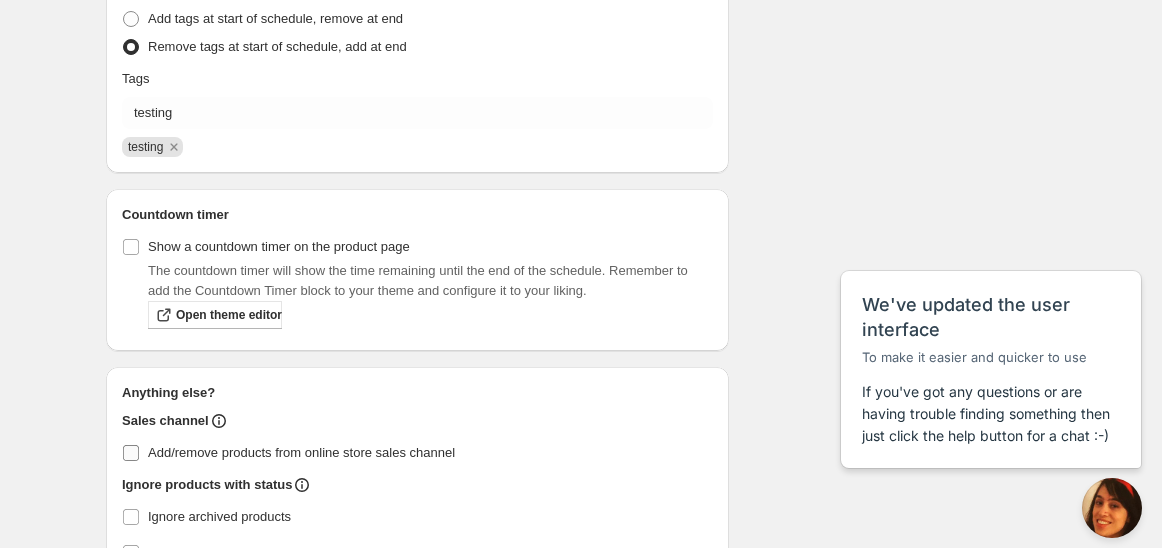 click on "Add/remove products from online store sales channel" at bounding box center [301, 452] 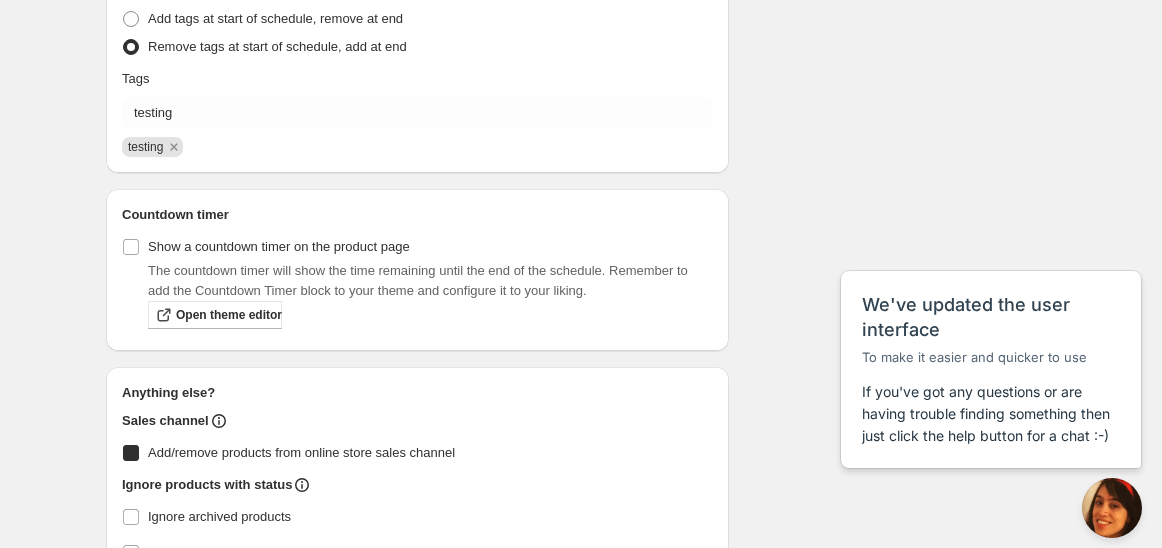 checkbox on "true" 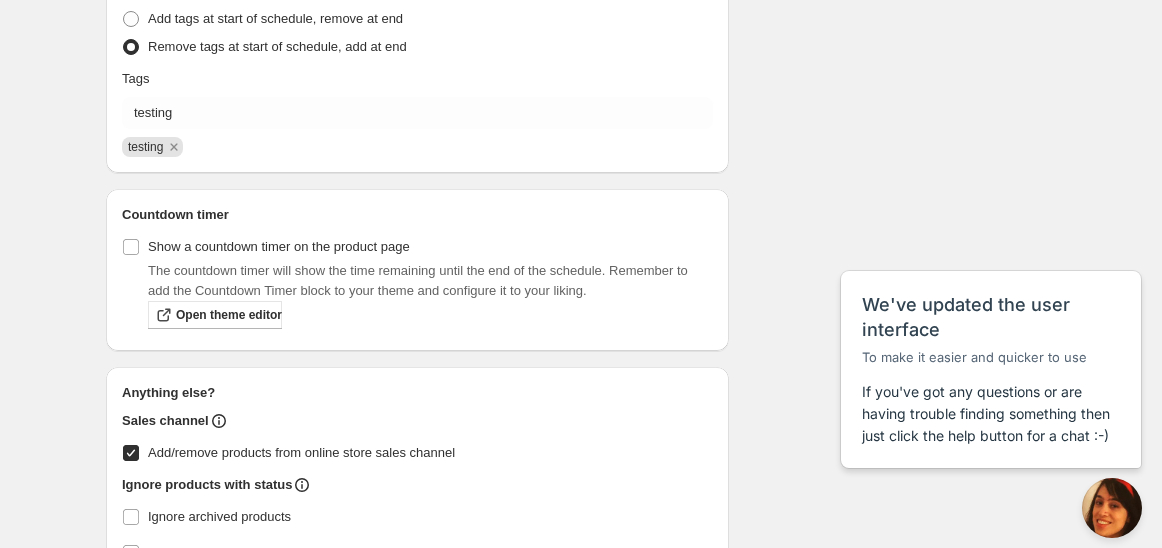 click on "Schedule name Schedule for C7i25 Your customers won't see this Action Action Publish product(s) Products will be published on the start date Unpublish product(s) Products will be unpublished on the start date Product selection Entity type Specific products Specific collections Specific tags Specific vendors Browse Best CS Collection ( 1 of 1 variants selected) Info Draft Black Series Casserole Pot 5.8L | 2pcs ( 1 of 1 variants selected) Info Draft Black Series Casserole Pot | 2pcs | 4.1L ( 1 of 1 variants selected) Info Draft Black Series Fry Pan with Glass Lid 28cm | 2pcs ( 1 of 1 variants selected) Info Draft Mastro Frypan - 28cm ( 1 of 1 variants selected) Info Draft Mastro Stockpot 7.5L - 28cm ( 1 of 1 variants selected) Info Draft Mastro Wok 5.2L - 32cm ( 1 of 1 variants selected) Info Draft Active dates Active Date Type Start immediately Schedule will run shortly after you save the schedule Set start date Schedule will run at a date you set in the future Start date [DATE]" at bounding box center (573, -385) 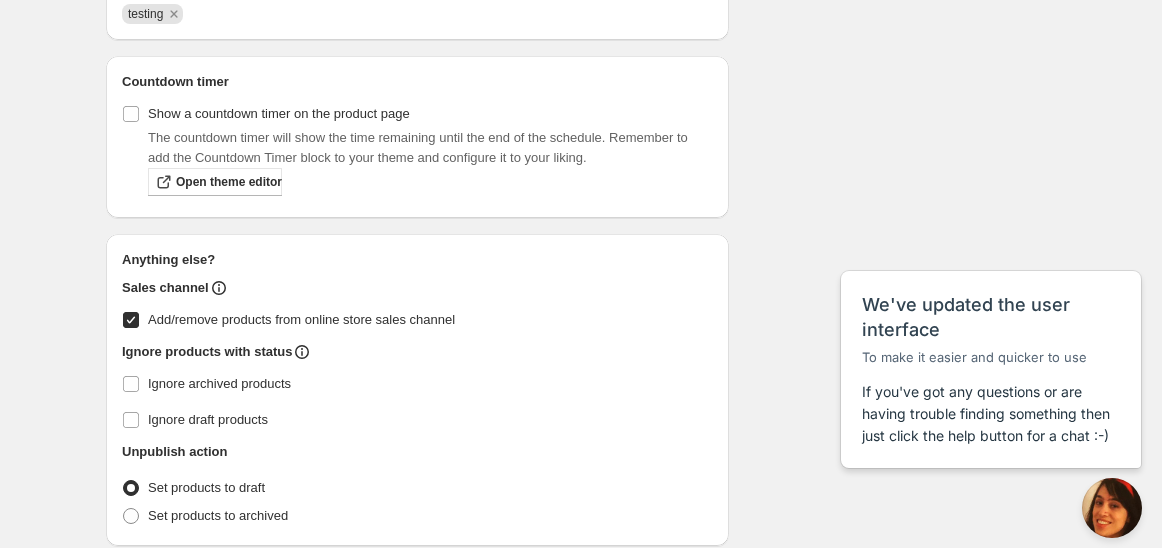 scroll, scrollTop: 1655, scrollLeft: 0, axis: vertical 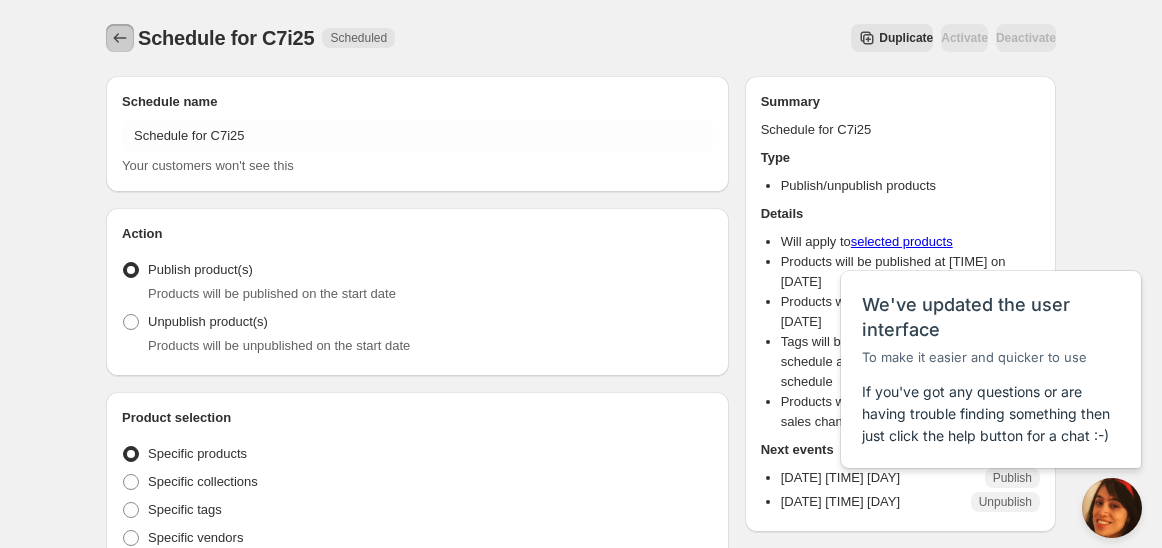 click at bounding box center (120, 38) 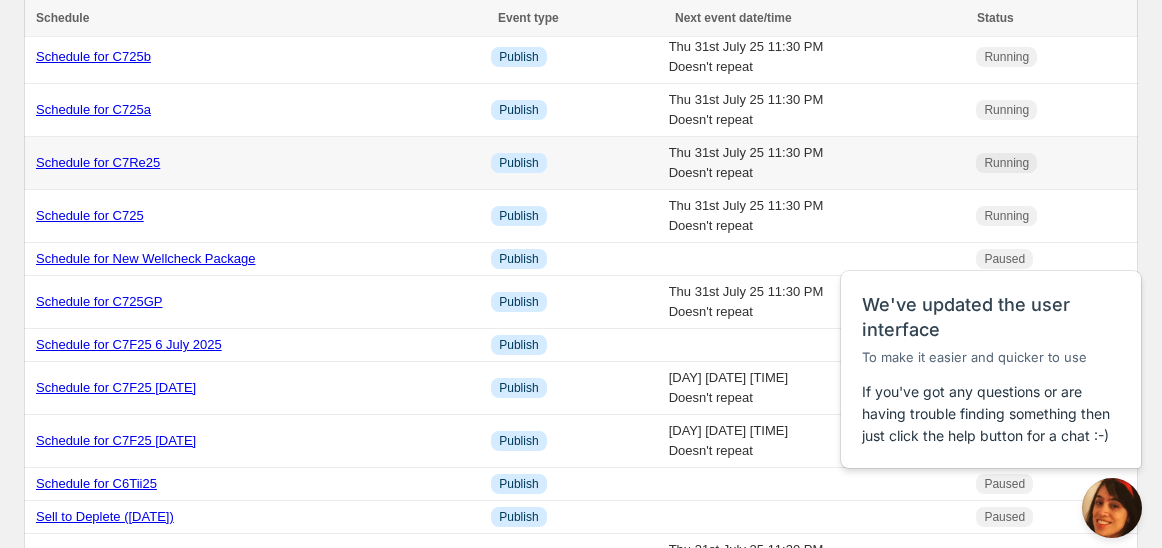 scroll, scrollTop: 333, scrollLeft: 0, axis: vertical 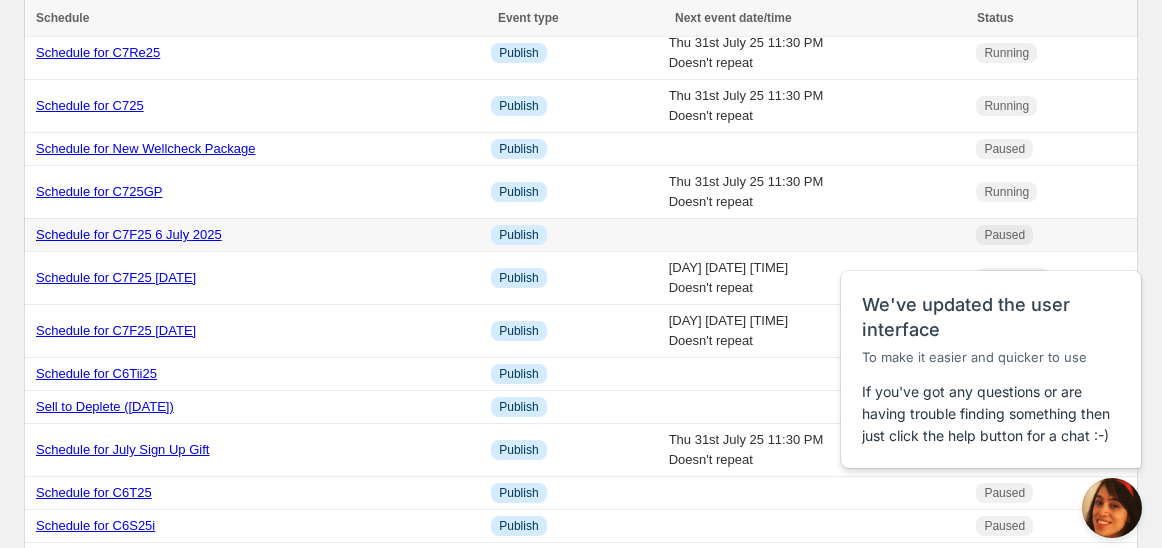 click on "Schedule for C7F25 6 July 2025" at bounding box center (129, 234) 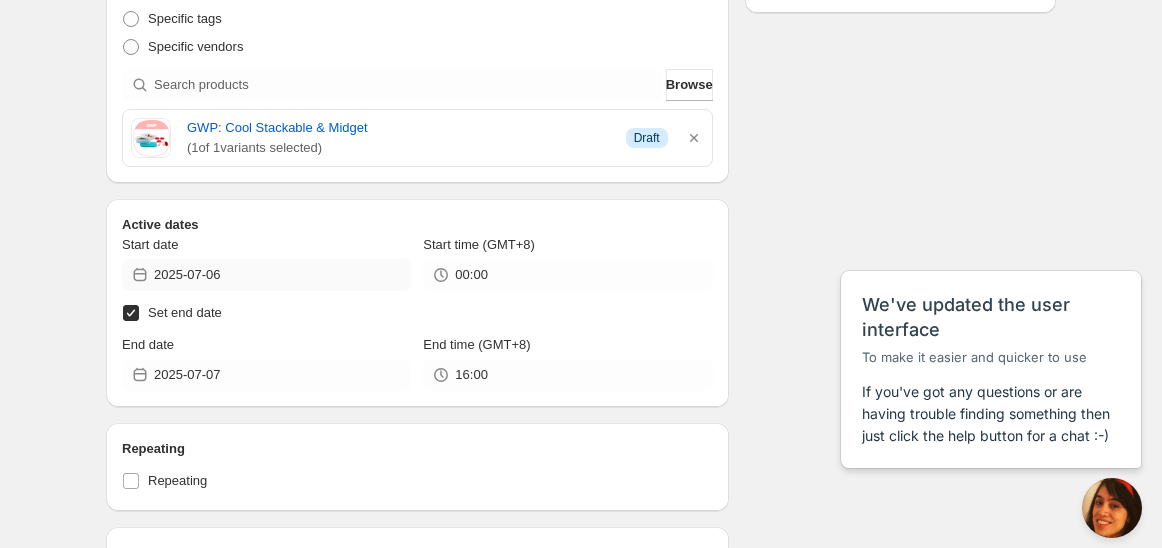 scroll, scrollTop: 555, scrollLeft: 0, axis: vertical 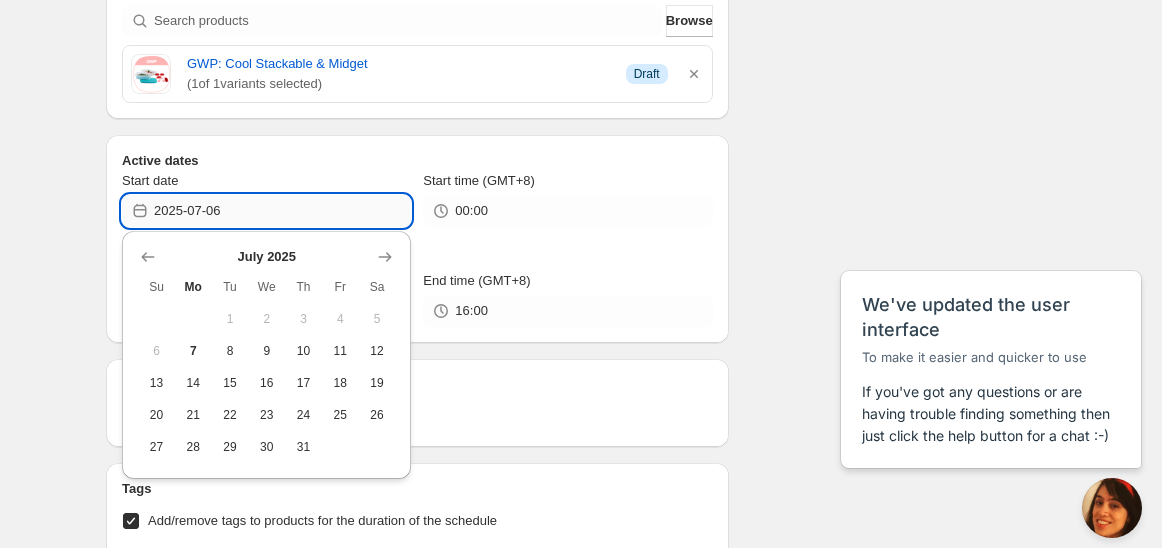click on "2025-07-06" at bounding box center [282, 211] 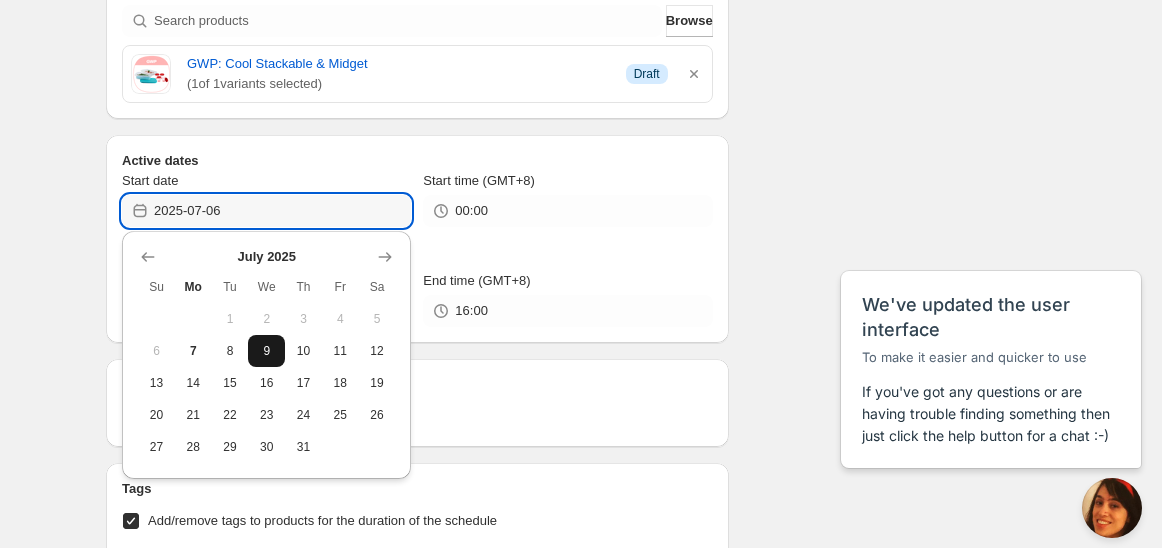 click on "9" at bounding box center [266, 351] 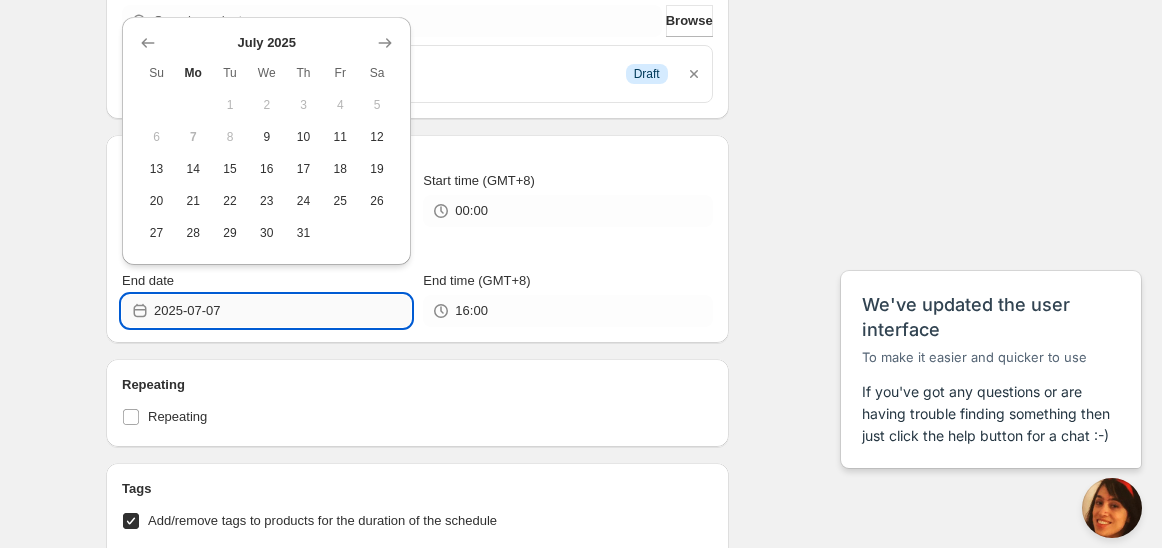 drag, startPoint x: 208, startPoint y: 304, endPoint x: 227, endPoint y: 310, distance: 19.924858 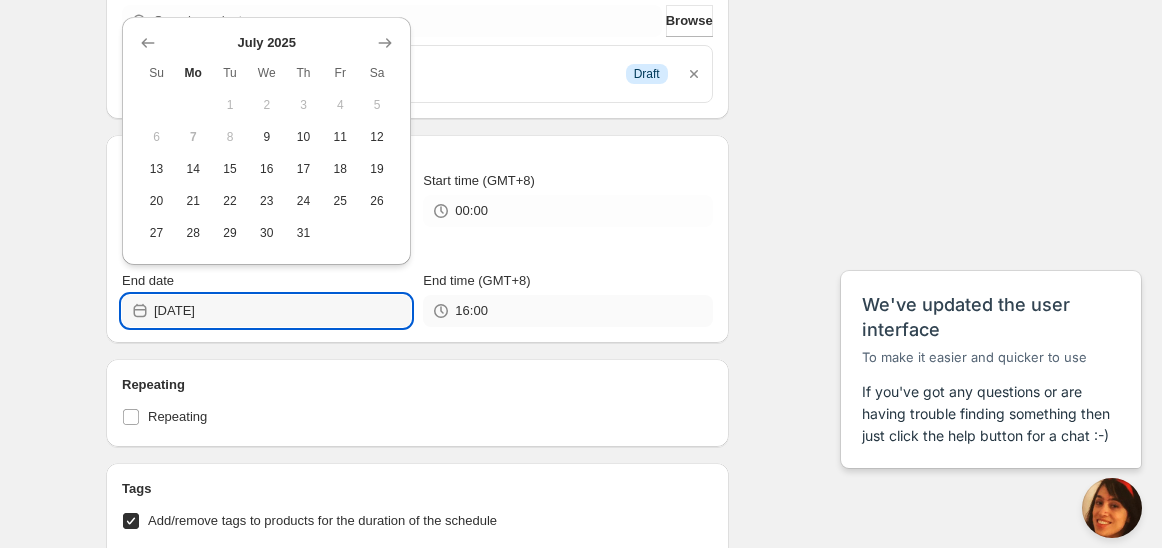 type on "[DATE]" 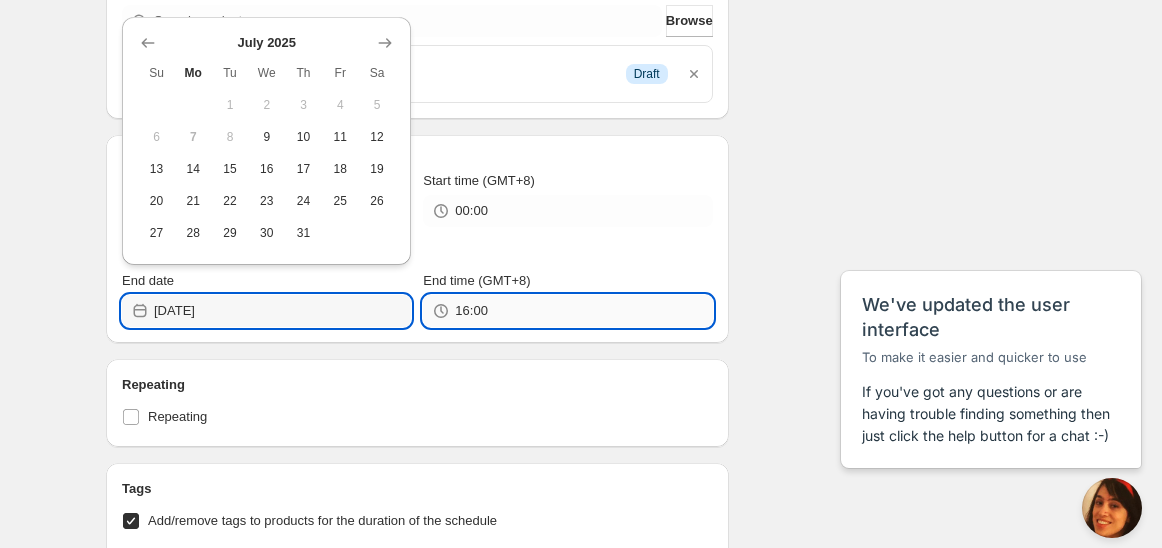 click on "16:00" at bounding box center [583, 311] 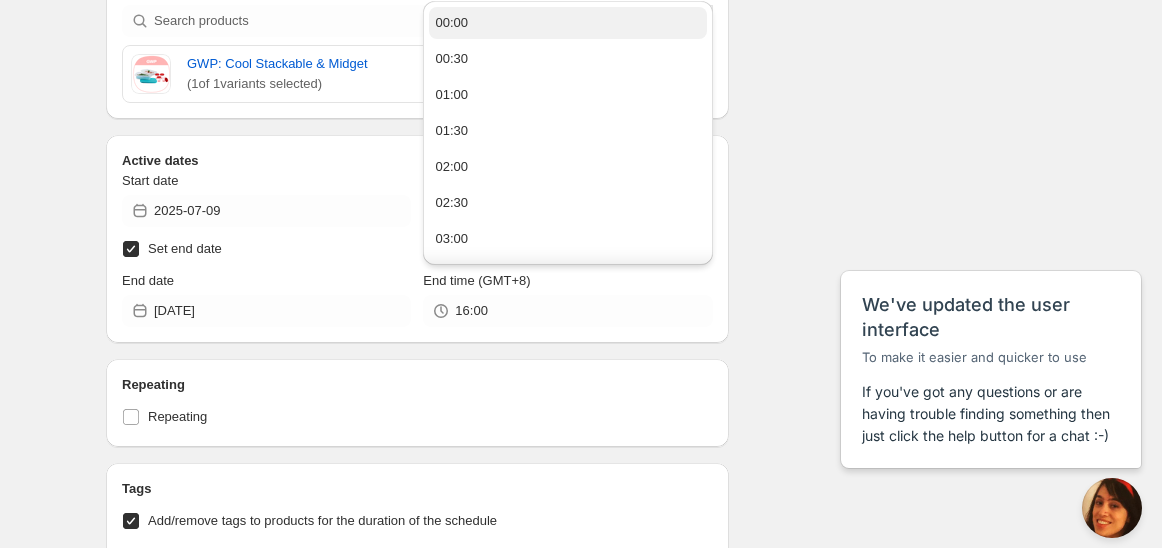 click on "00:00" at bounding box center [567, 23] 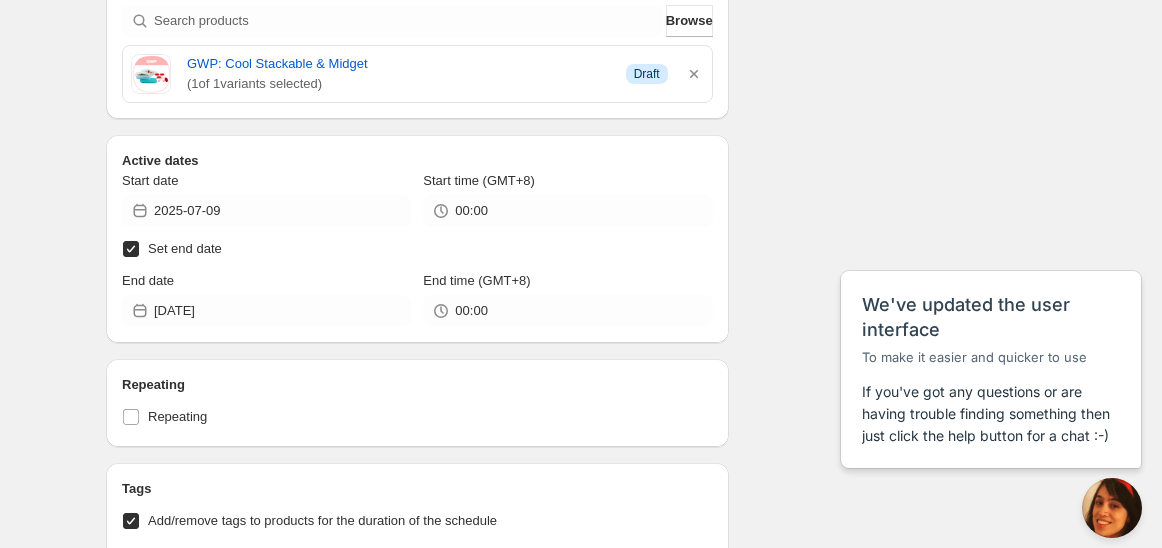 click on "Schedule name Schedule for C7F25 [DATE] Your customers won't see this Action Action Publish product(s) Products will be published on the start date Unpublish product(s) Products will be unpublished on the start date Product selection Entity type Specific products Specific collections Specific tags Specific vendors Browse GWP: Cool Stackable & Midget ( 1 of 1 variants selected) Info Draft Active dates Start date [DATE] Start time (GMT+8) [TIME] Set end date End date [DATE] End time (GMT+8) [TIME] Repeating Repeating Ok Cancel Every 1 Date range Days Weeks Months Years Days Ends Never On specific date After a number of occurances Tags Add/remove tags to products for the duration of the schedule Tag type Add tags at start of schedule, remove at end Remove tags at start of schedule, add at end Tags testing Countdown timer Show a countdown timer on the product page Open theme editor Anything else? Sales channel Add/remove products from online store sales channel Ignore products with status" at bounding box center [573, 556] 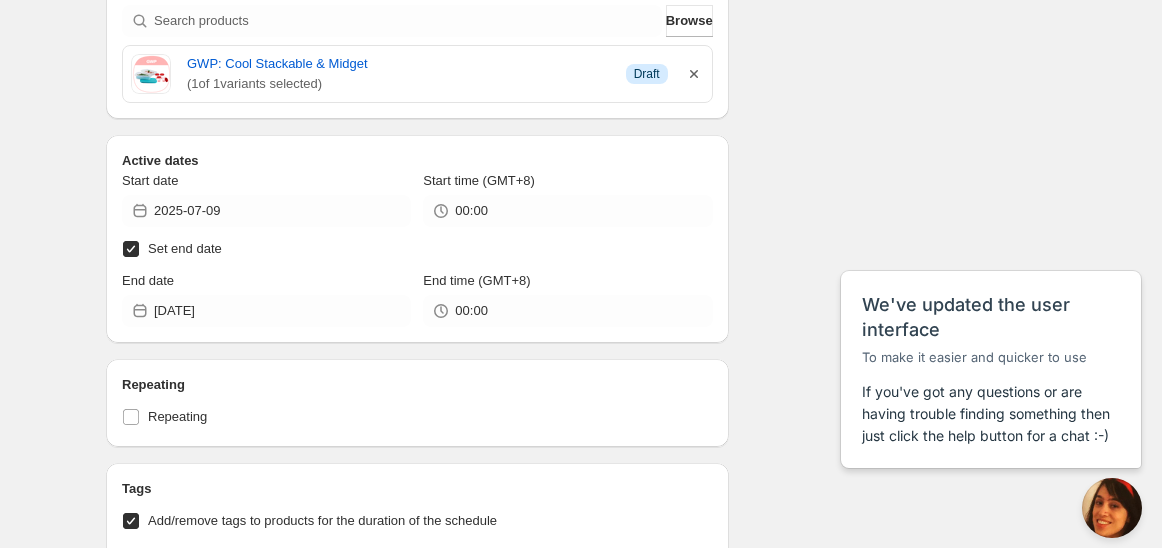 click at bounding box center [694, 74] 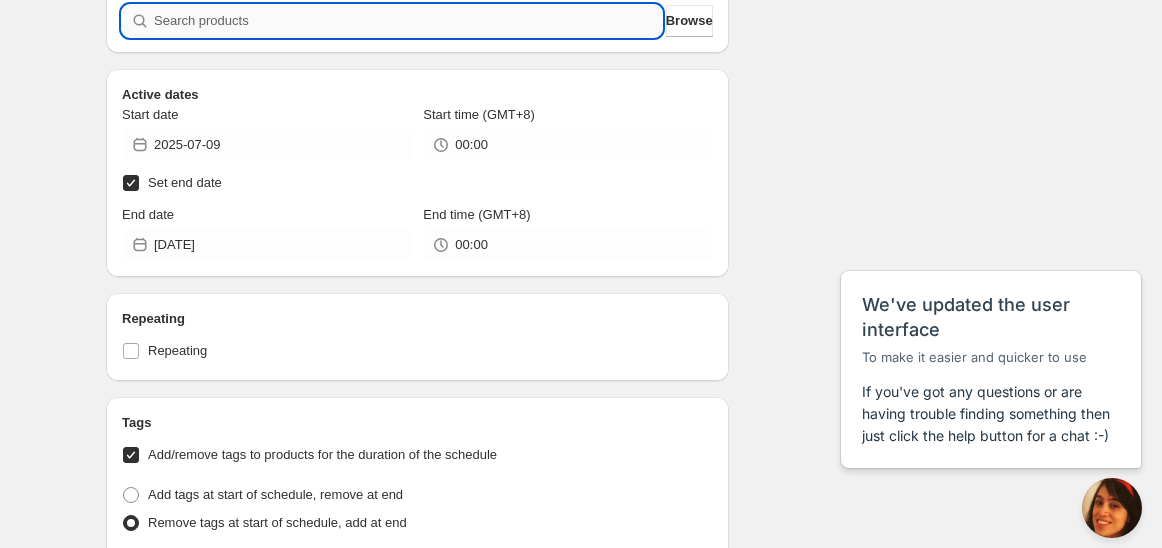 click at bounding box center (408, 21) 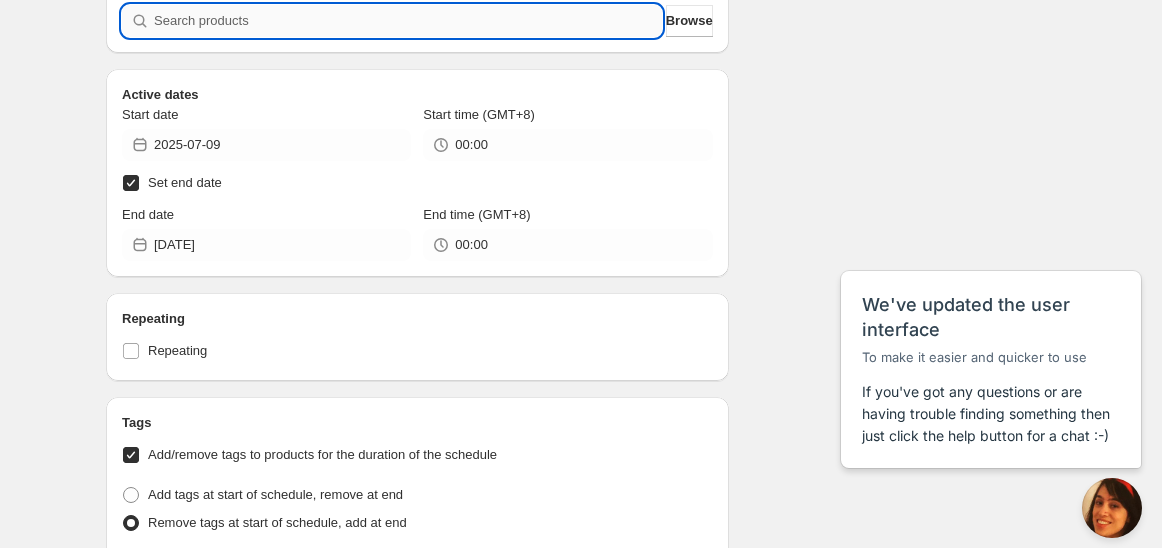 paste on "A6326" 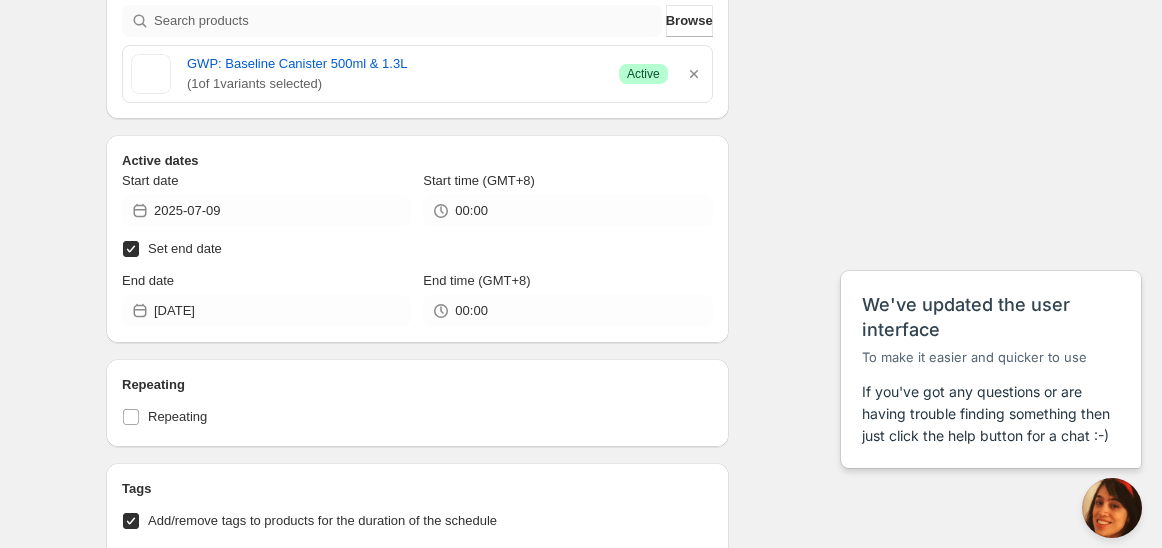 click on "Schedule name Schedule for C7F25 [DATE] Your customers won't see this Action Action Publish product(s) Products will be published on the start date Unpublish product(s) Products will be unpublished on the start date Product selection Entity type Specific products Specific collections Specific tags Specific vendors Browse GWP: Baseline Canister 500ml & 1.3L ( 1 of 1 variants selected) Success Active Active dates Start date [DATE] Start time (GMT+8) [TIME] Set end date End date [DATE] End time (GMT+8) [TIME] Repeating Repeating Ok Cancel Every 1 Date range Days Weeks Months Years Days Ends Never On specific date After a number of occurances Tags Add/remove tags to products for the duration of the schedule Tag type Add tags at start of schedule, remove at end Remove tags at start of schedule, add at end Tags testing Countdown timer Show a countdown timer on the product page Open theme editor Anything else? Sales channel Add/remove products from online store sales channel Ignore archived products" at bounding box center [573, 556] 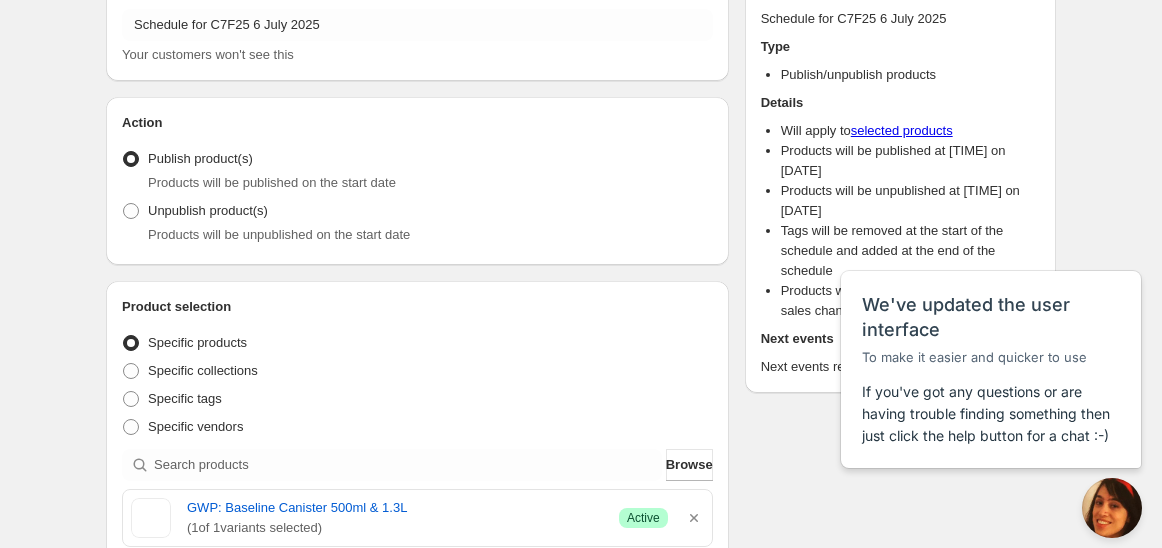 scroll, scrollTop: 0, scrollLeft: 0, axis: both 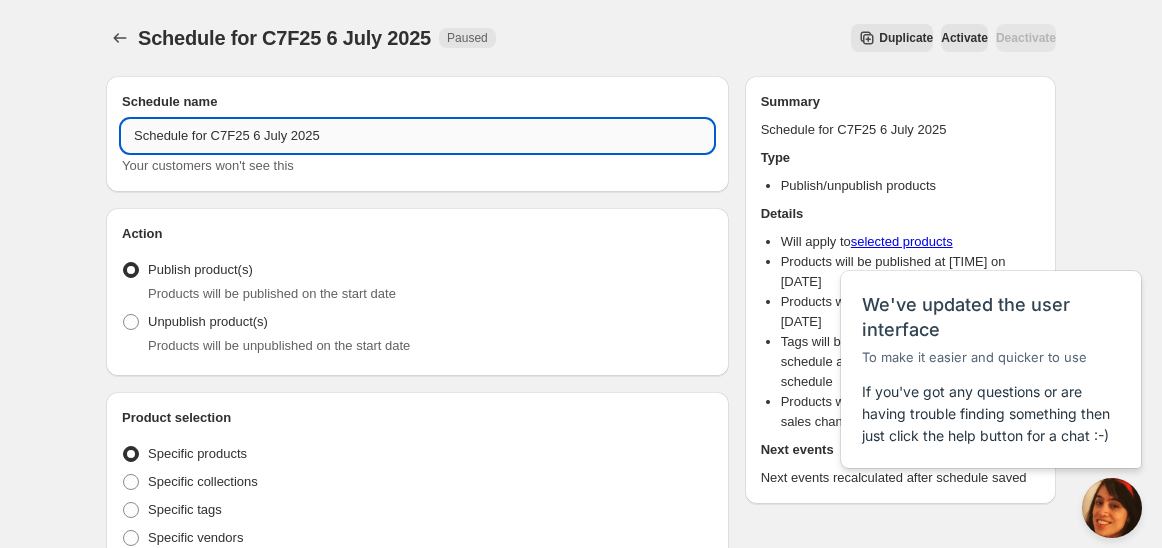 click on "Schedule for C7F25 6 July 2025" at bounding box center [417, 136] 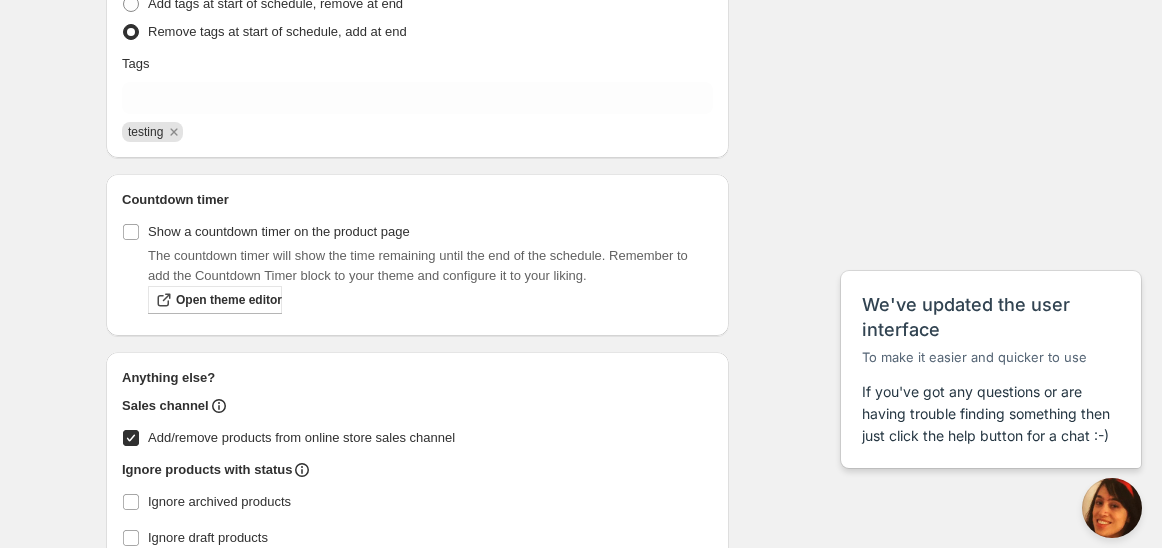 scroll, scrollTop: 1111, scrollLeft: 0, axis: vertical 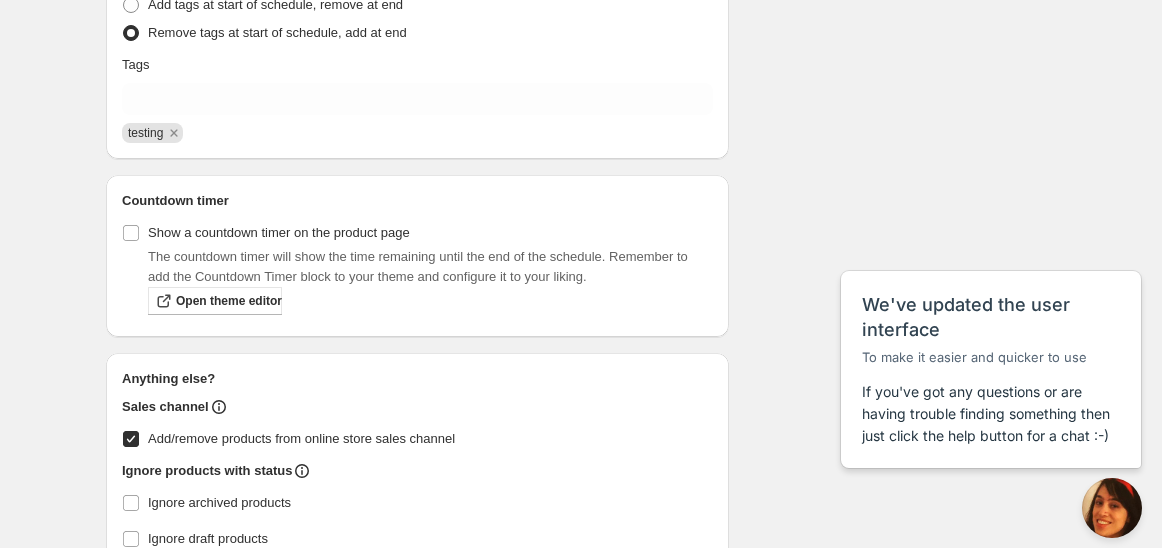type on "Schedule for C7F25 [DATE]" 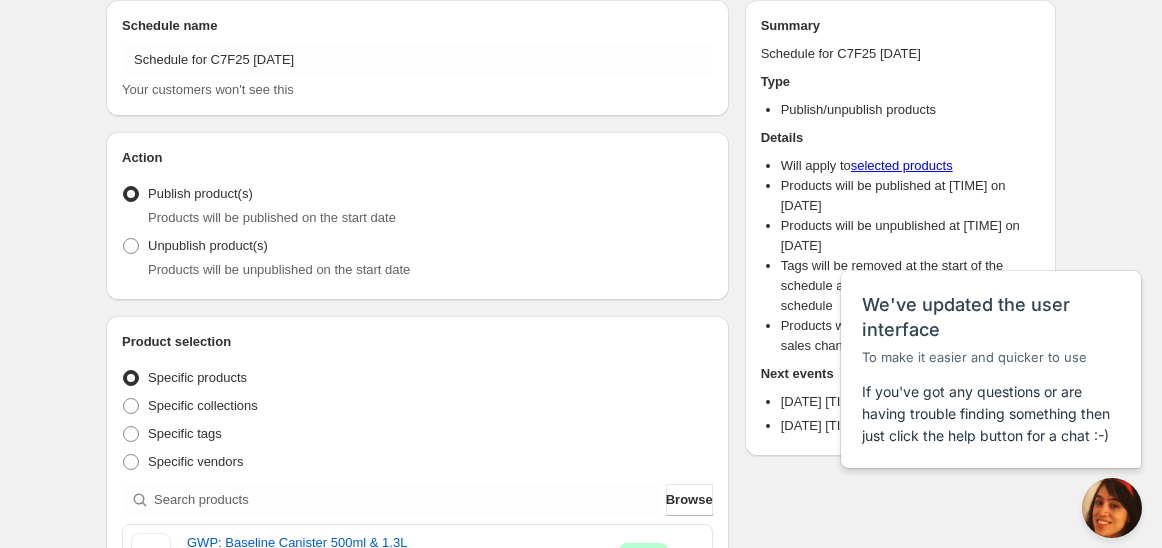 scroll, scrollTop: 0, scrollLeft: 0, axis: both 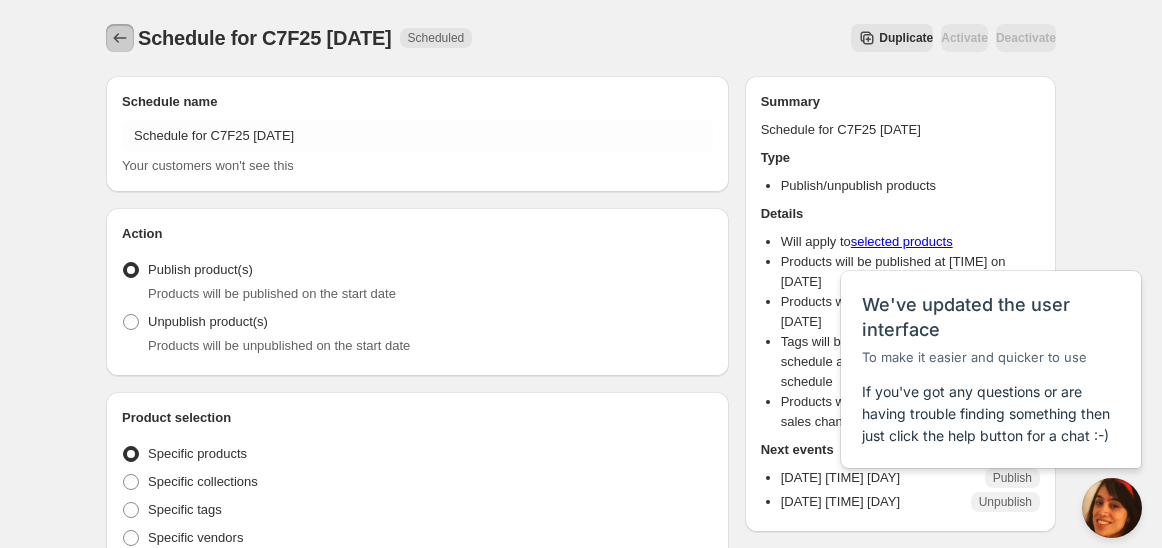 click at bounding box center (120, 38) 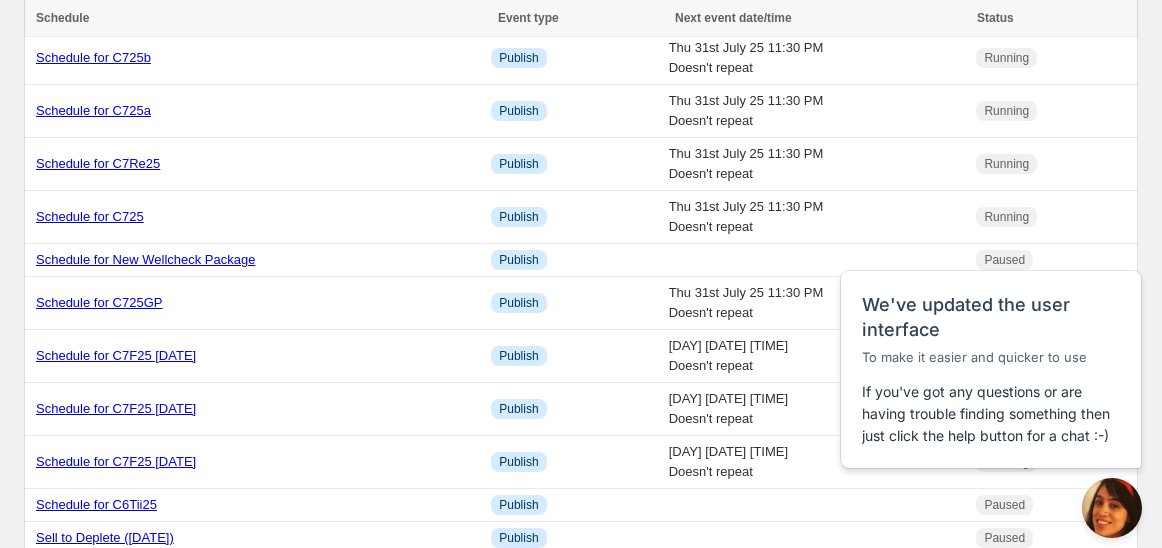 scroll, scrollTop: 333, scrollLeft: 0, axis: vertical 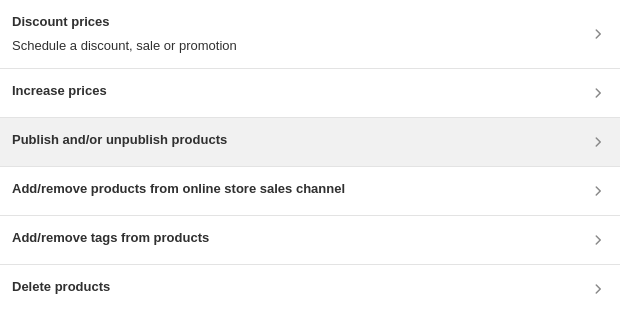 click on "Publish and/or unpublish products" at bounding box center (310, 142) 